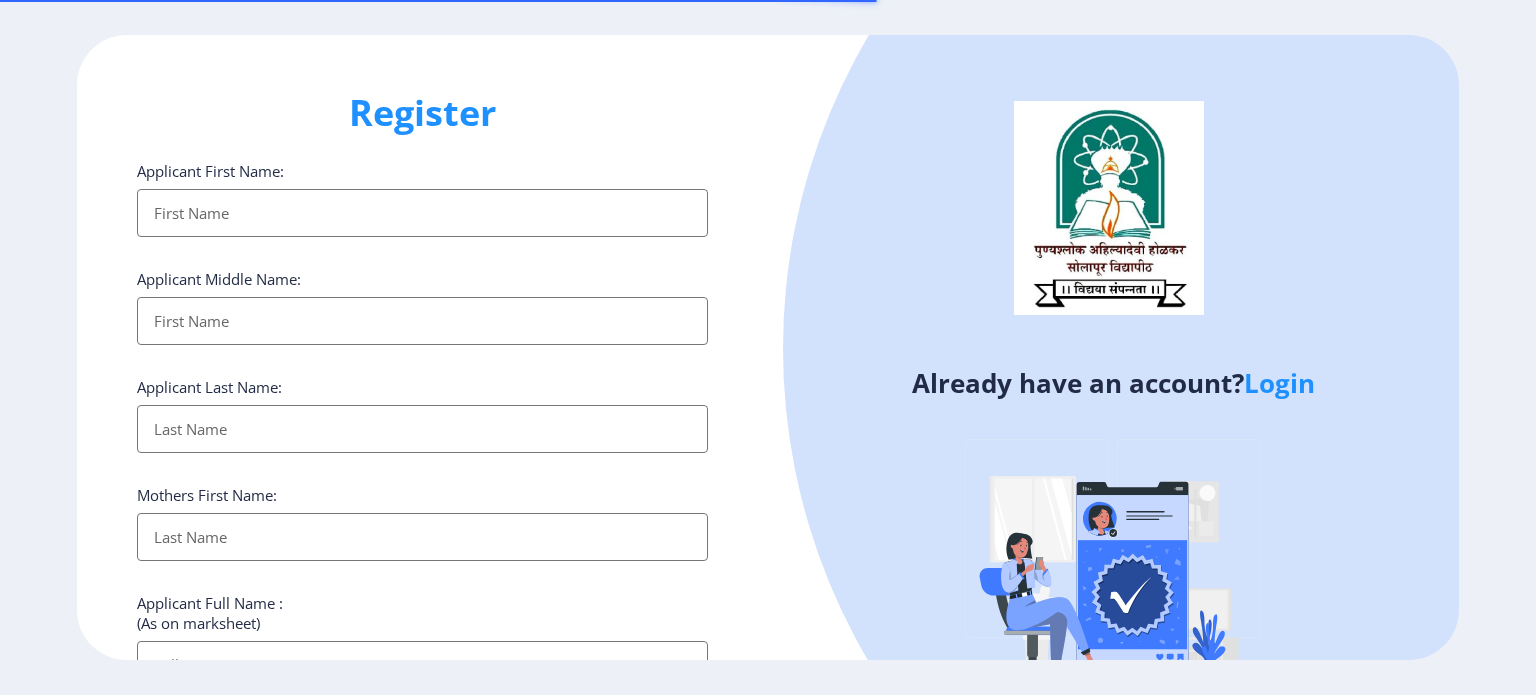 select 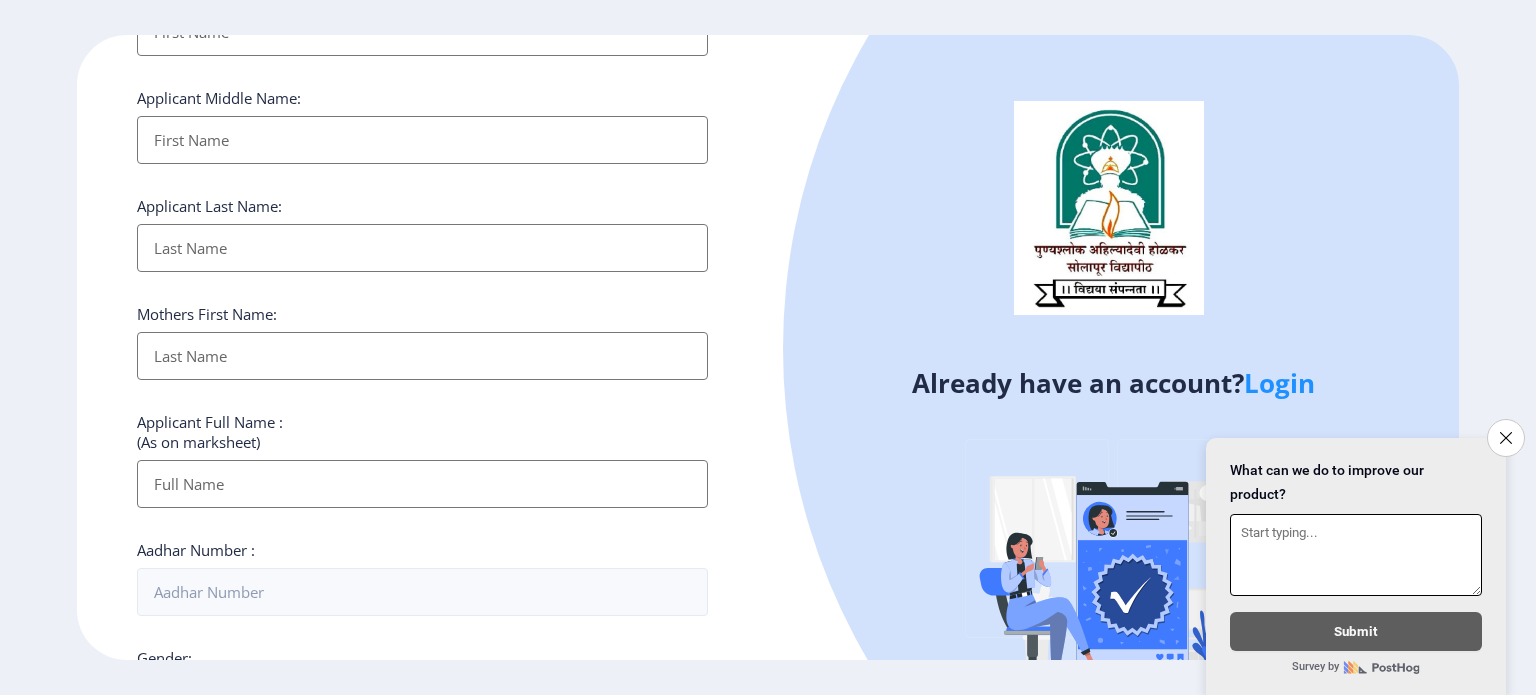 scroll, scrollTop: 139, scrollLeft: 0, axis: vertical 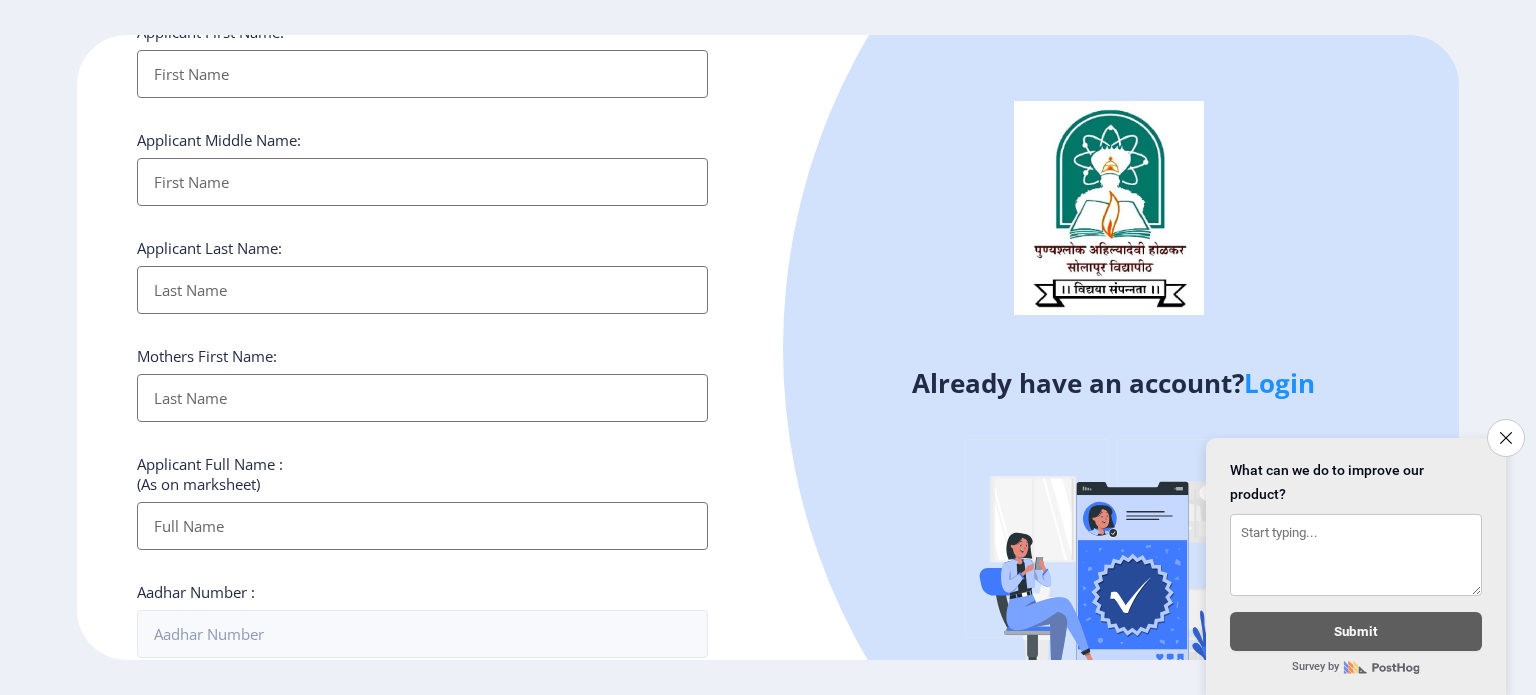click on "Login" 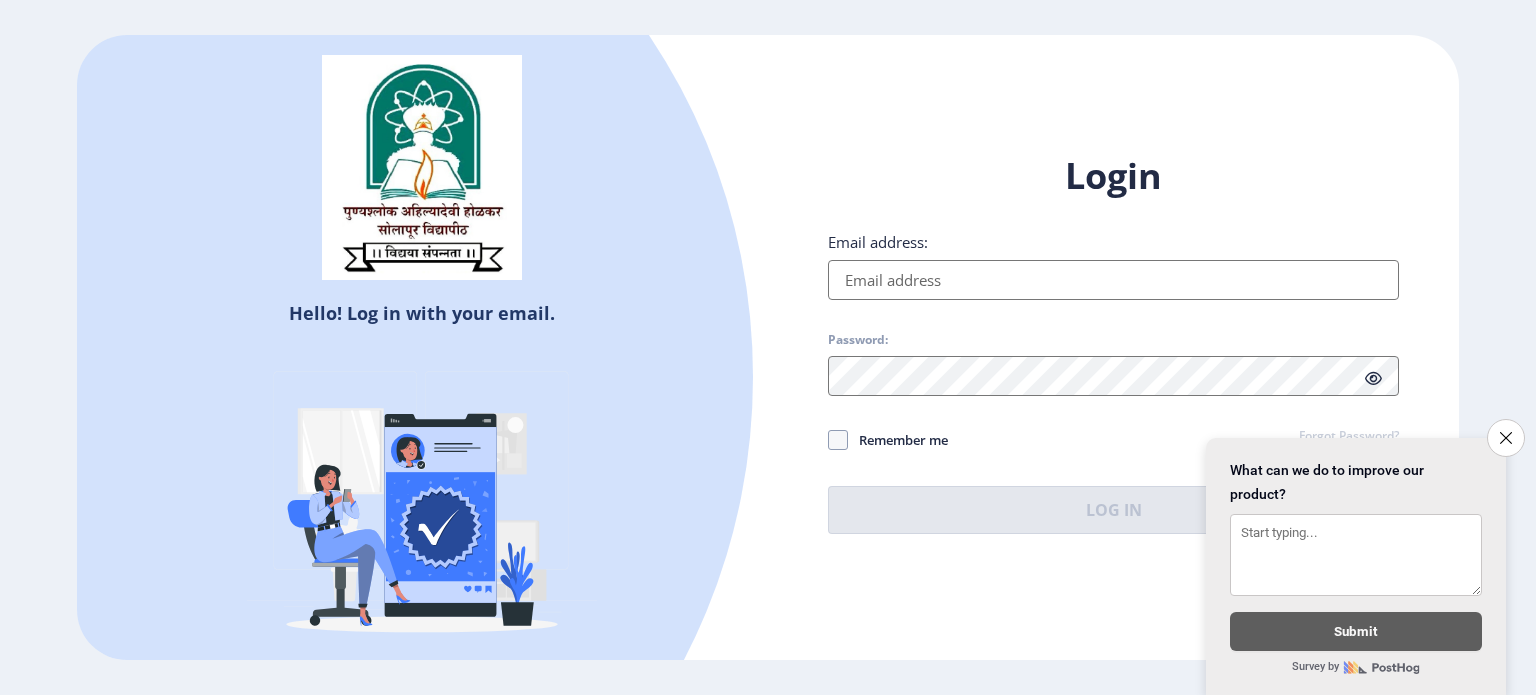 click on "Email address:" at bounding box center (1113, 280) 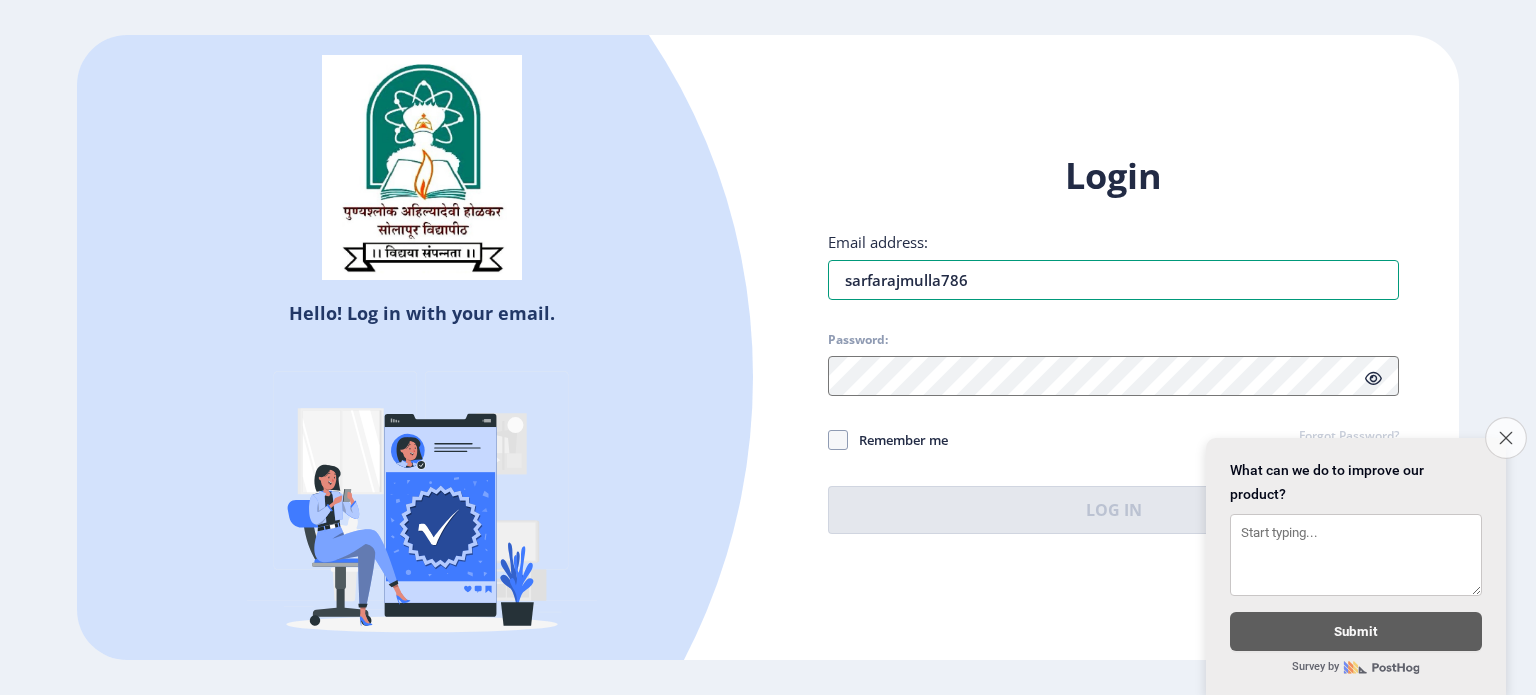 type on "sarfarajmulla786" 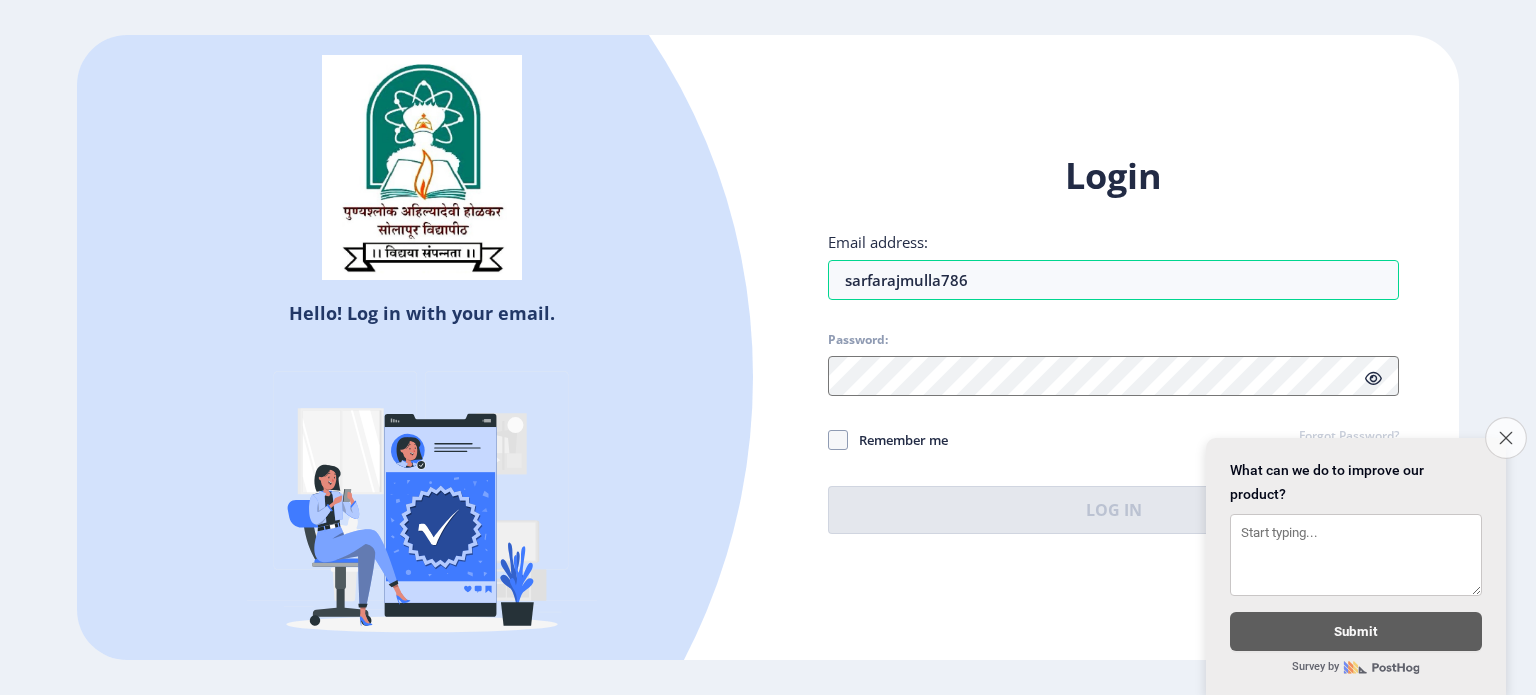 click on "Close survey" at bounding box center [1506, 438] 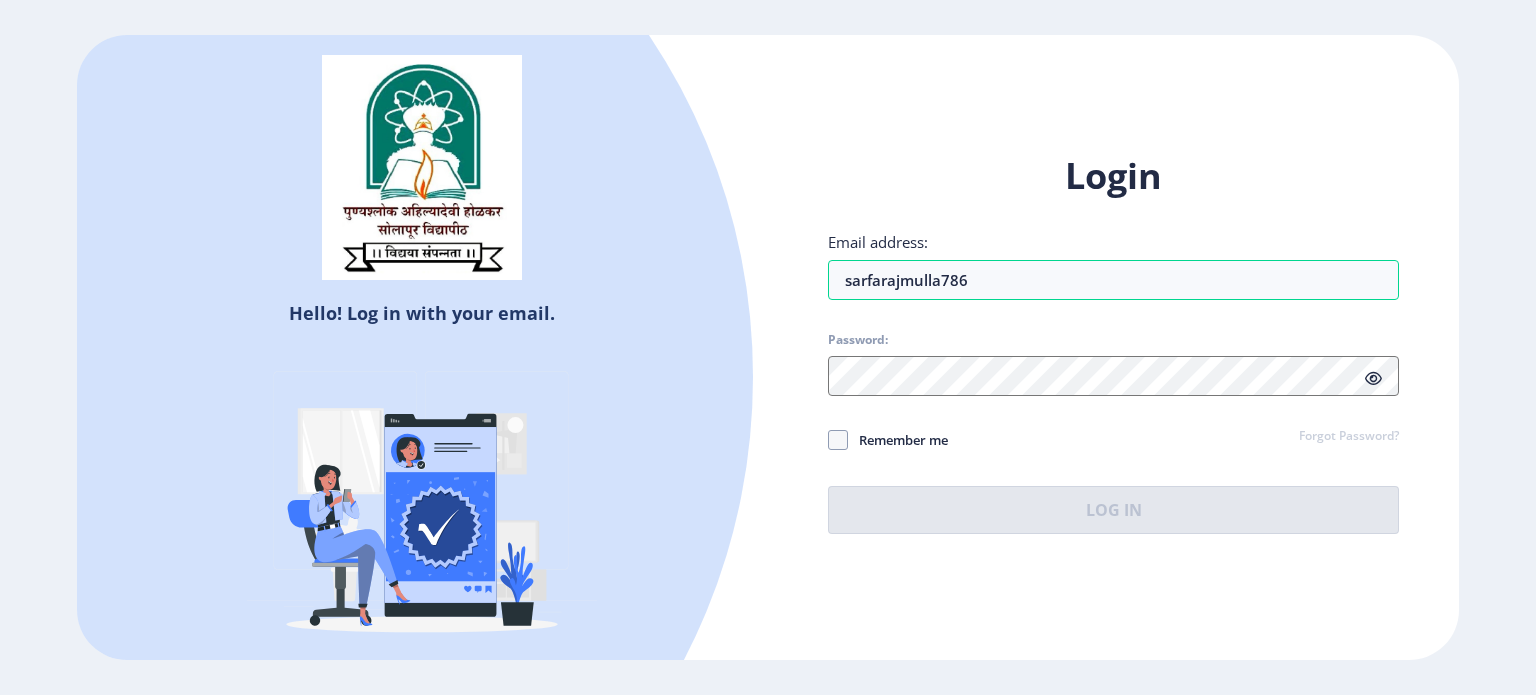 select 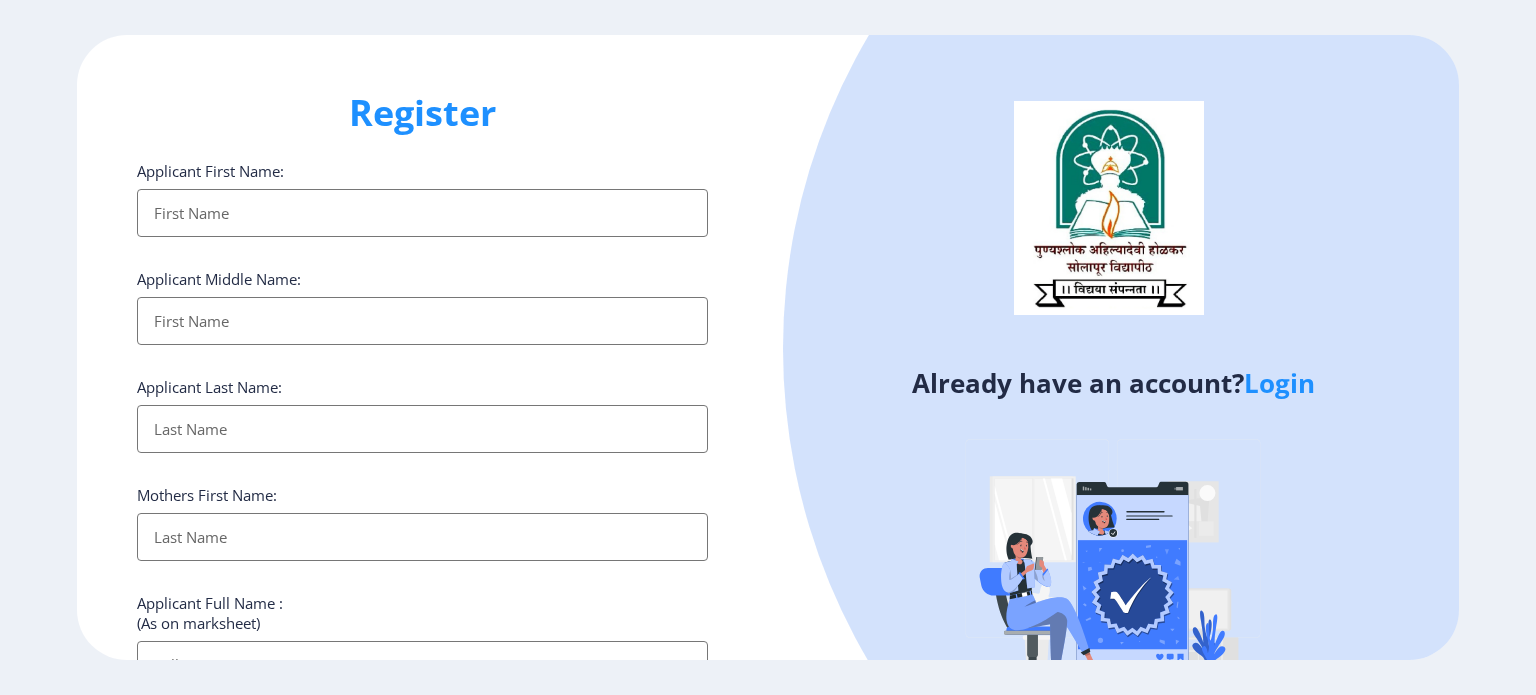 click on "Applicant First Name:" at bounding box center (422, 213) 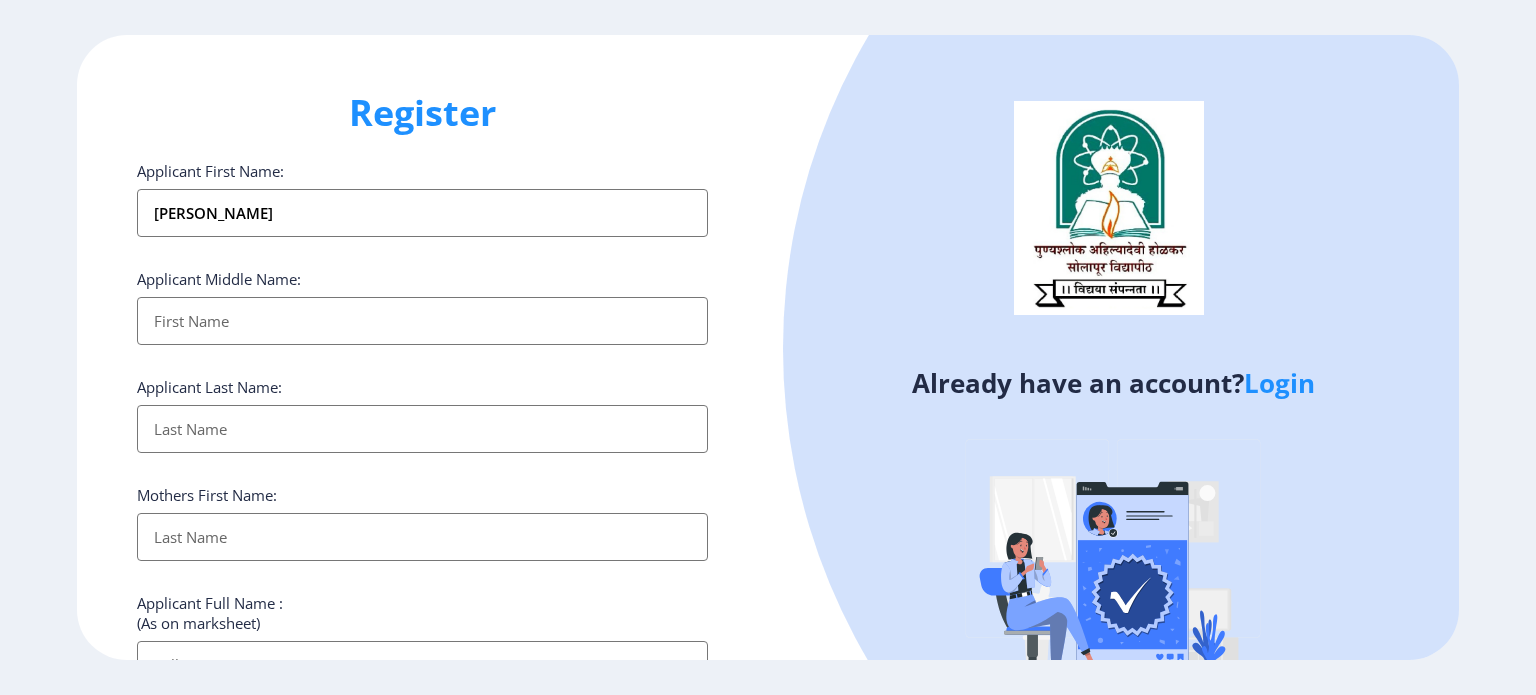 type on "[PERSON_NAME]" 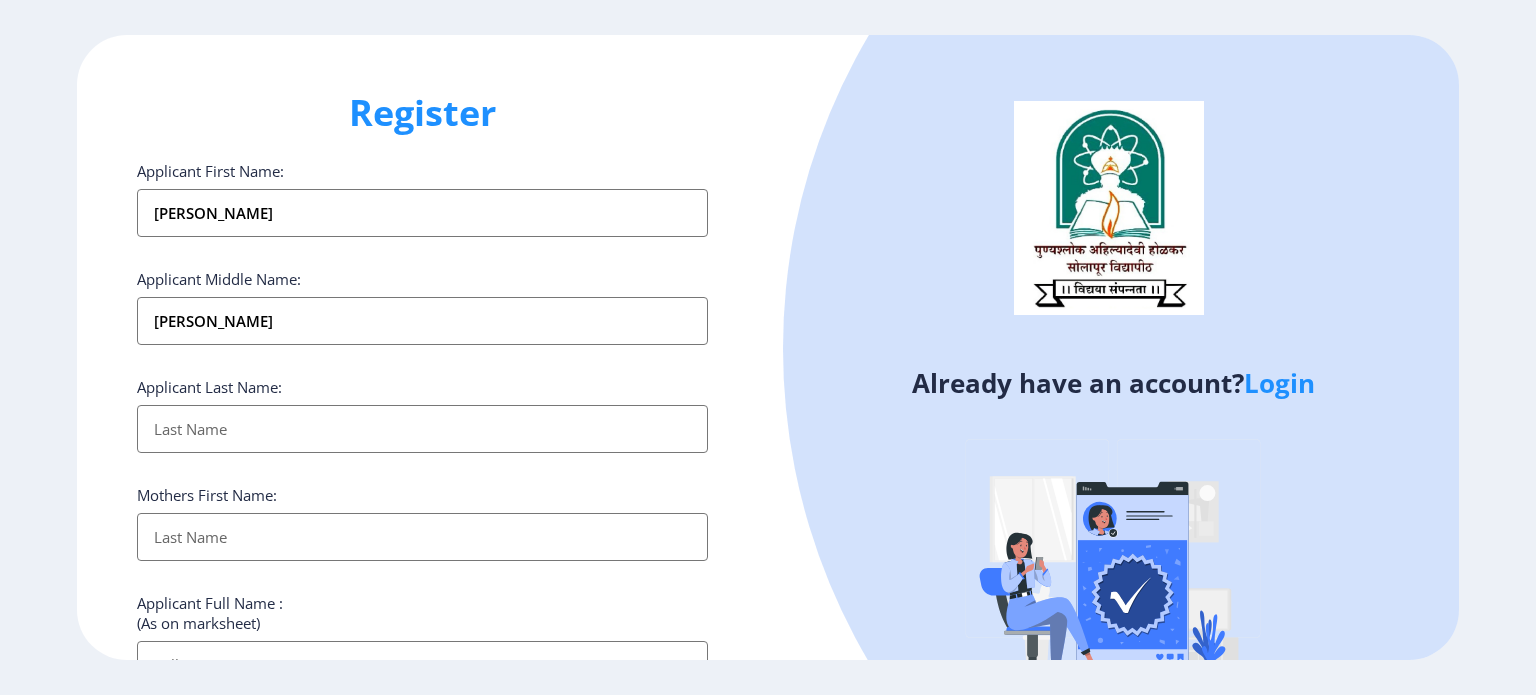 type on "Mulla" 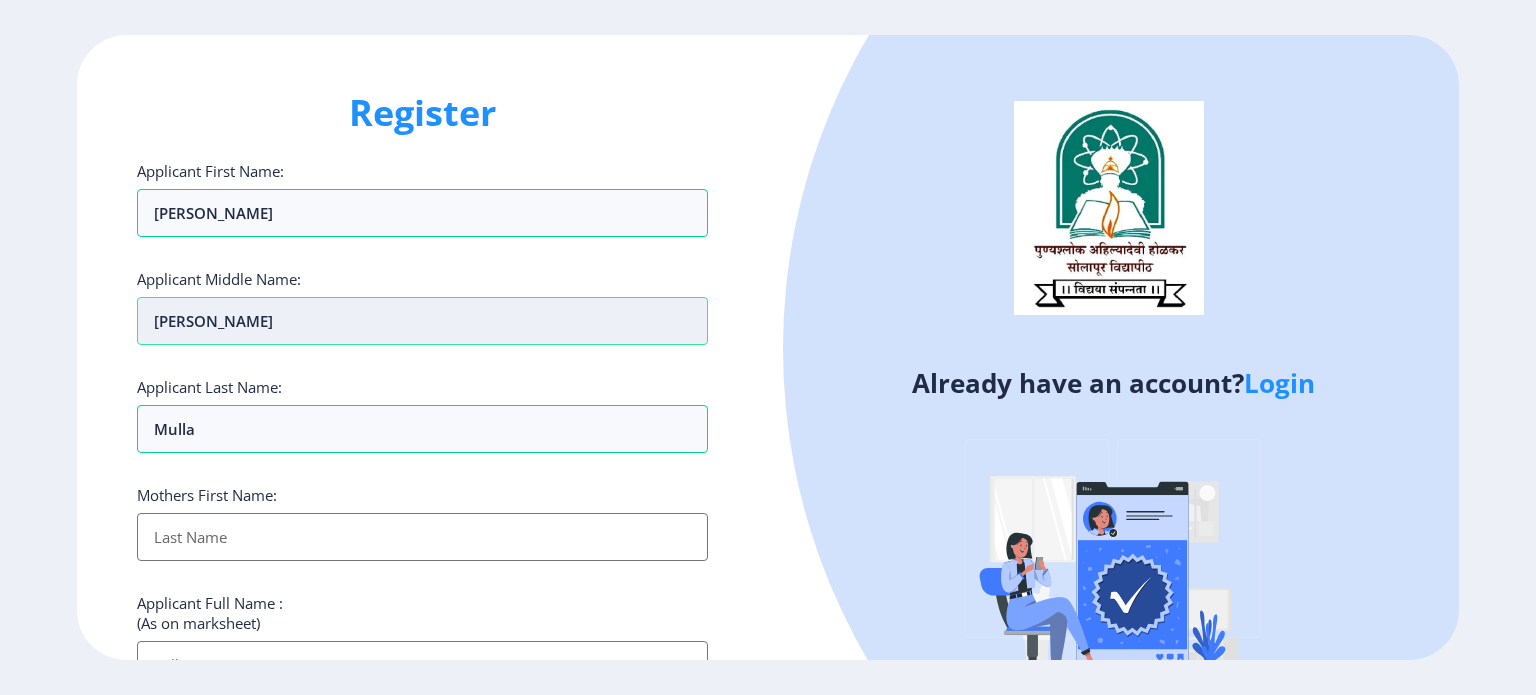 click on "[PERSON_NAME]" at bounding box center [422, 321] 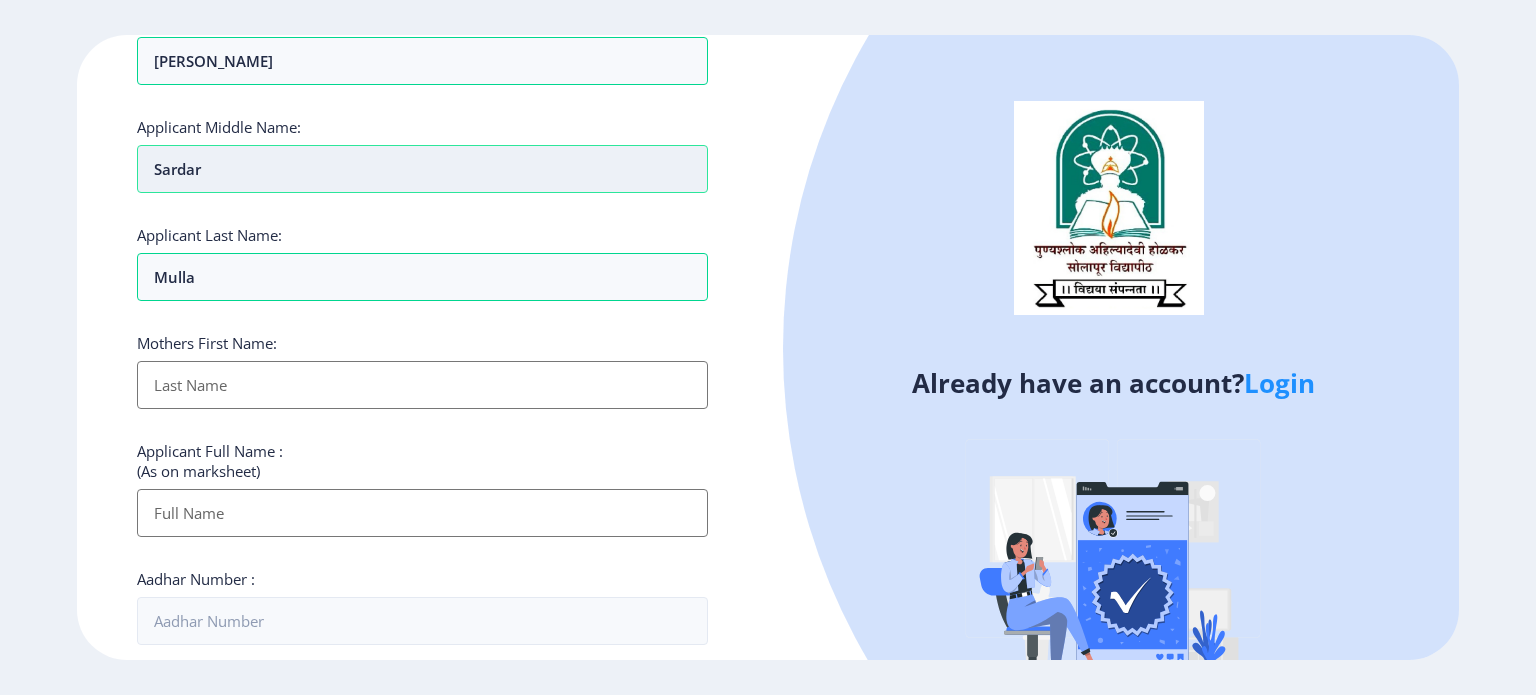 scroll, scrollTop: 159, scrollLeft: 0, axis: vertical 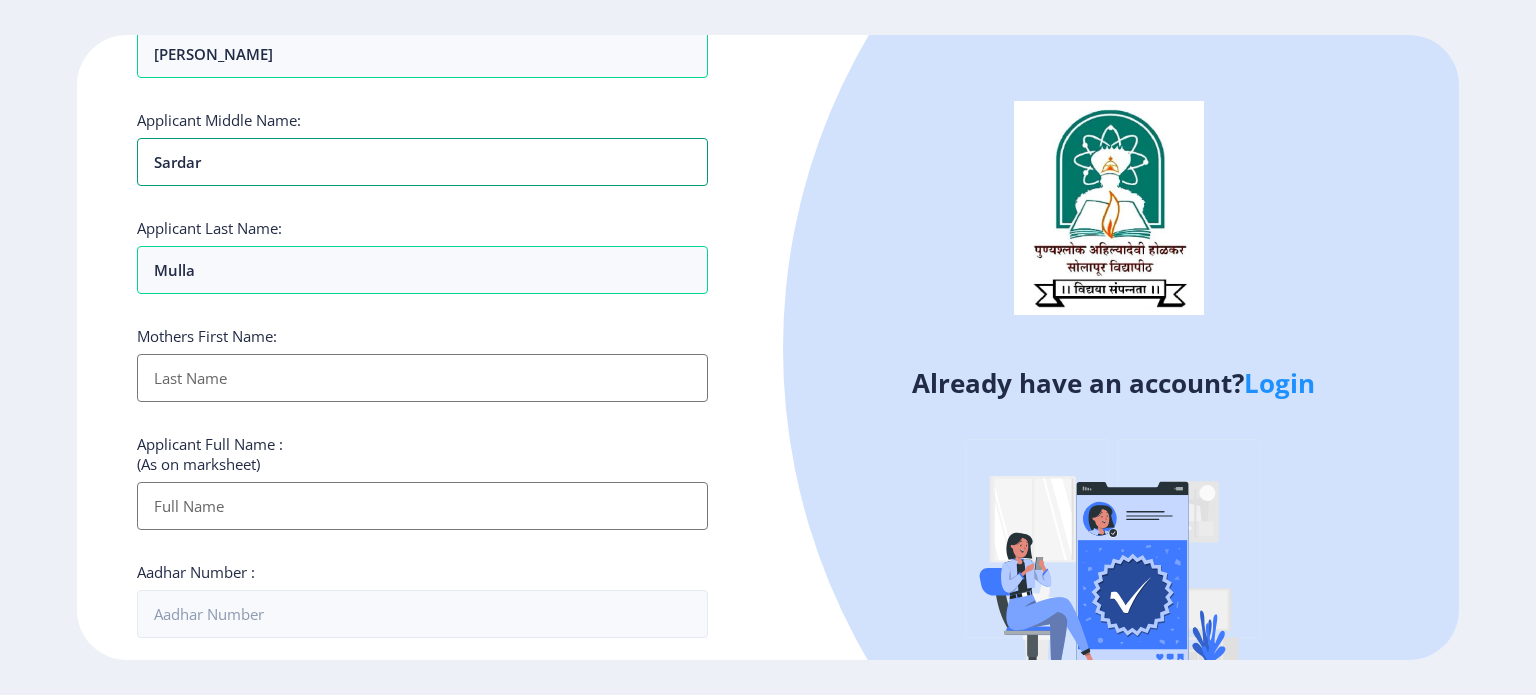 type on "Sardar" 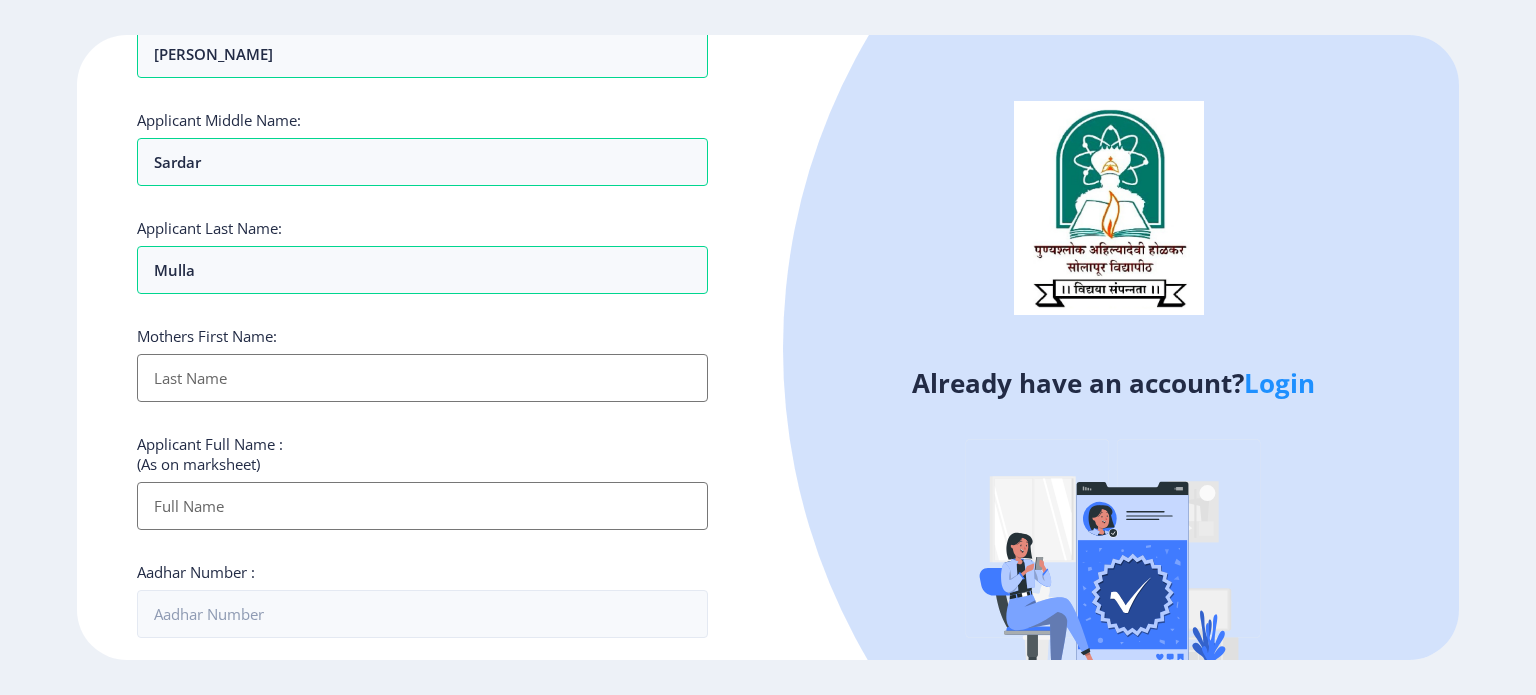 click on "Applicant First Name:" at bounding box center (422, 378) 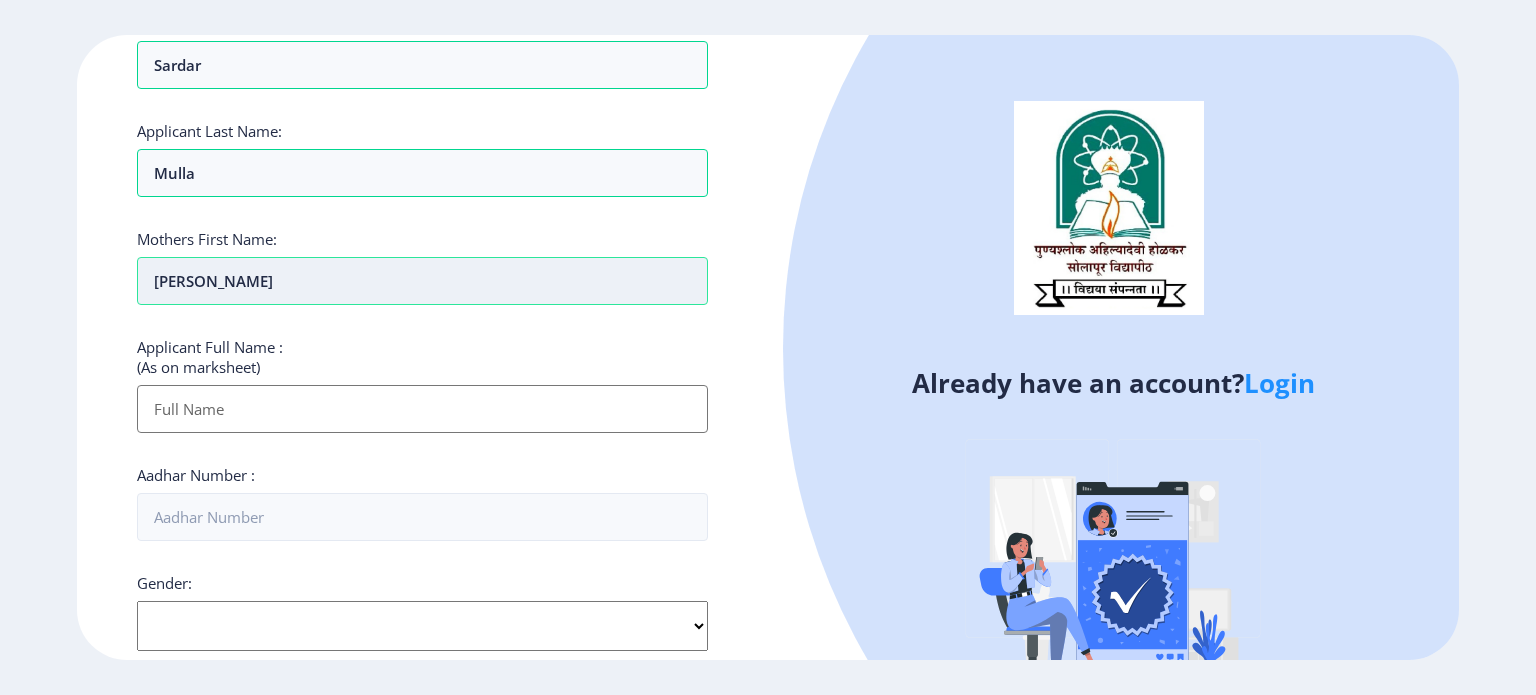 scroll, scrollTop: 258, scrollLeft: 0, axis: vertical 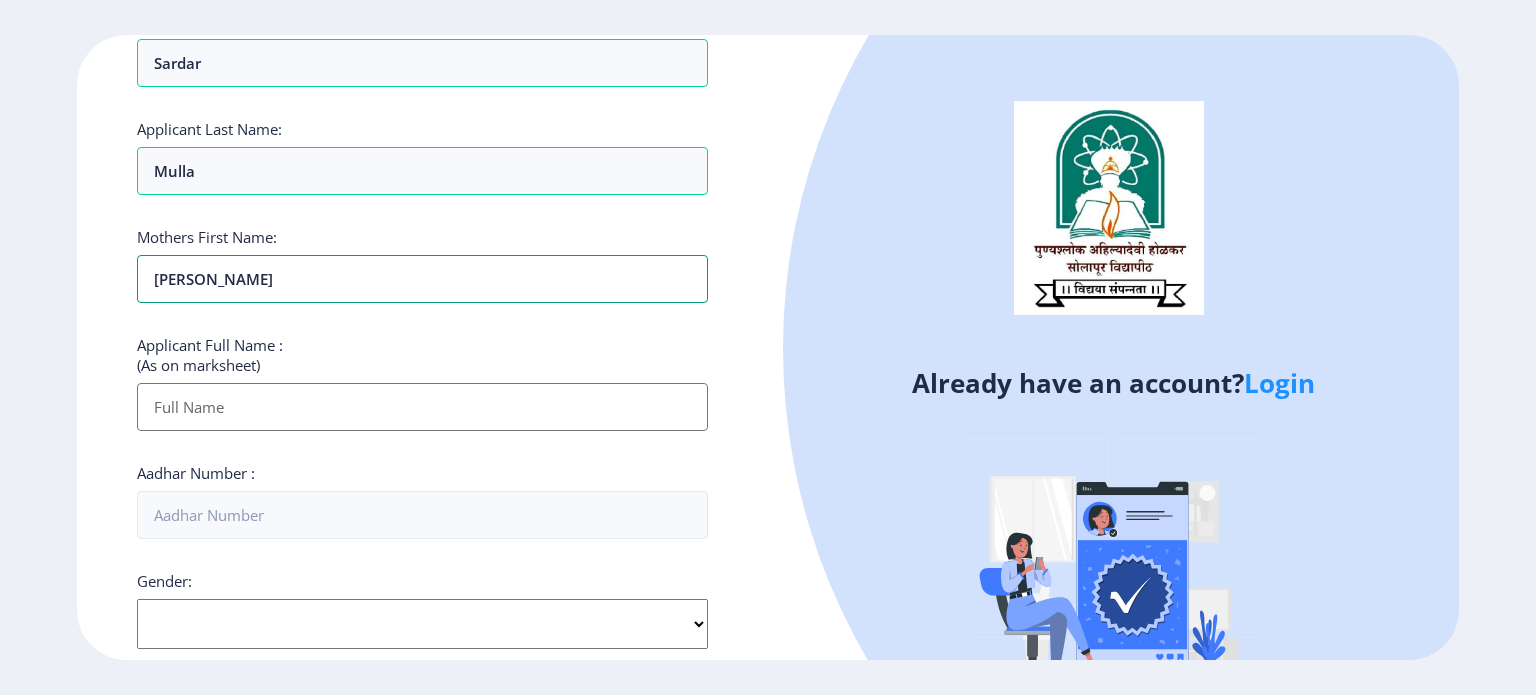 type on "[PERSON_NAME]" 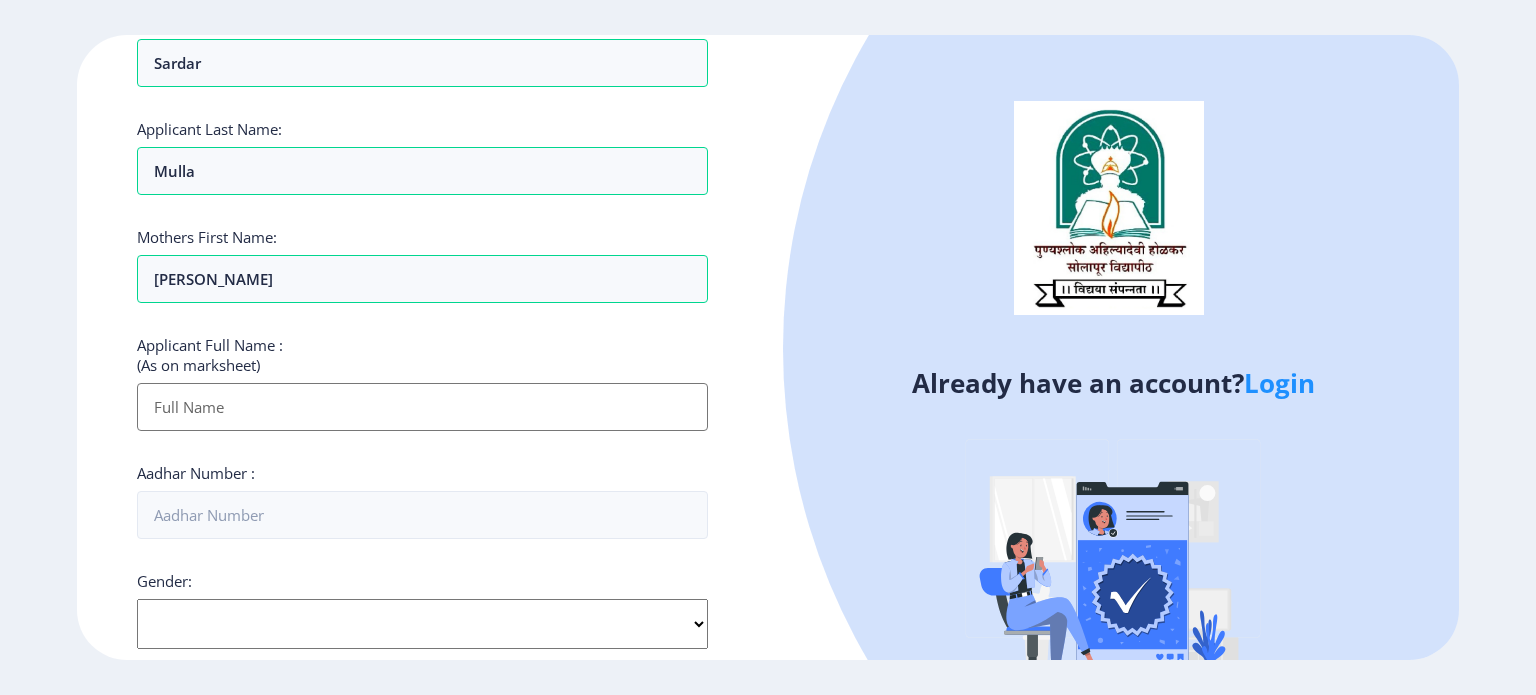 click on "Applicant First Name:" at bounding box center (422, 407) 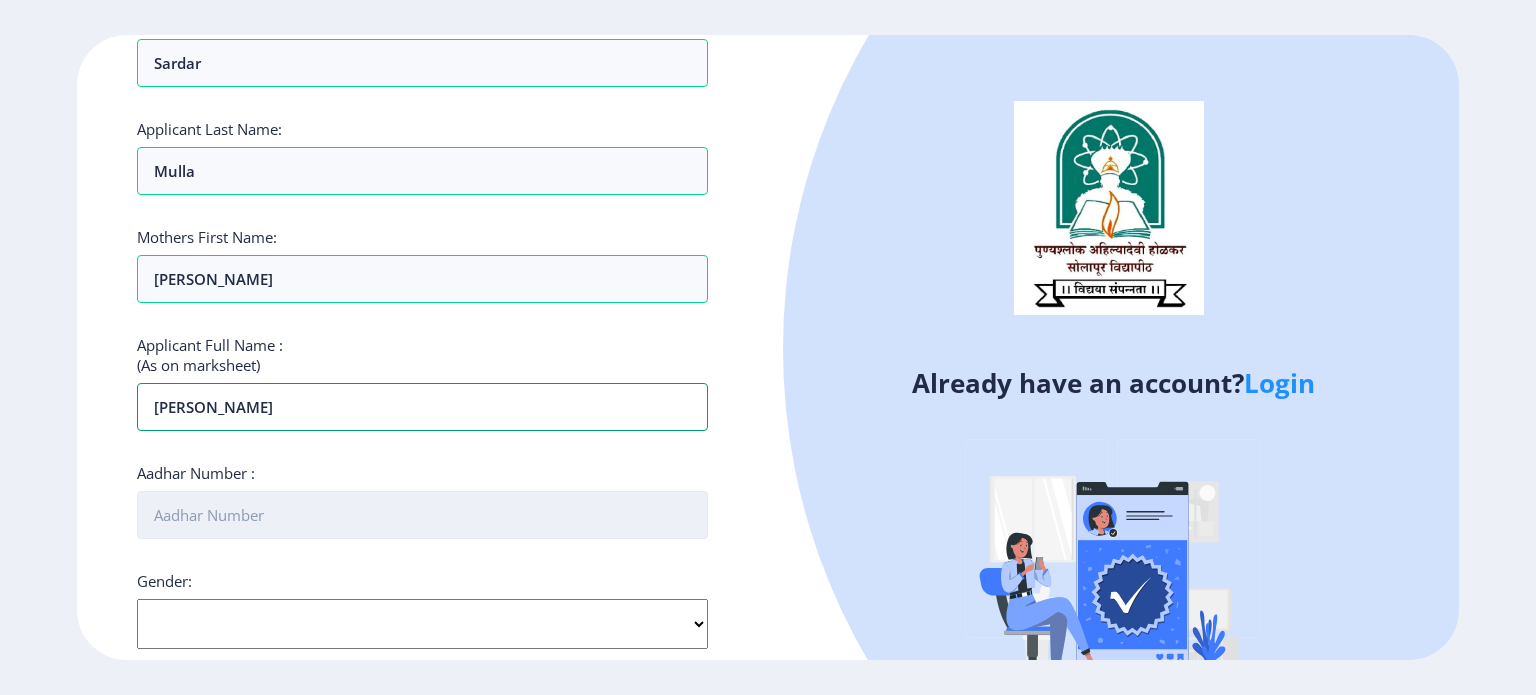 type on "[PERSON_NAME]" 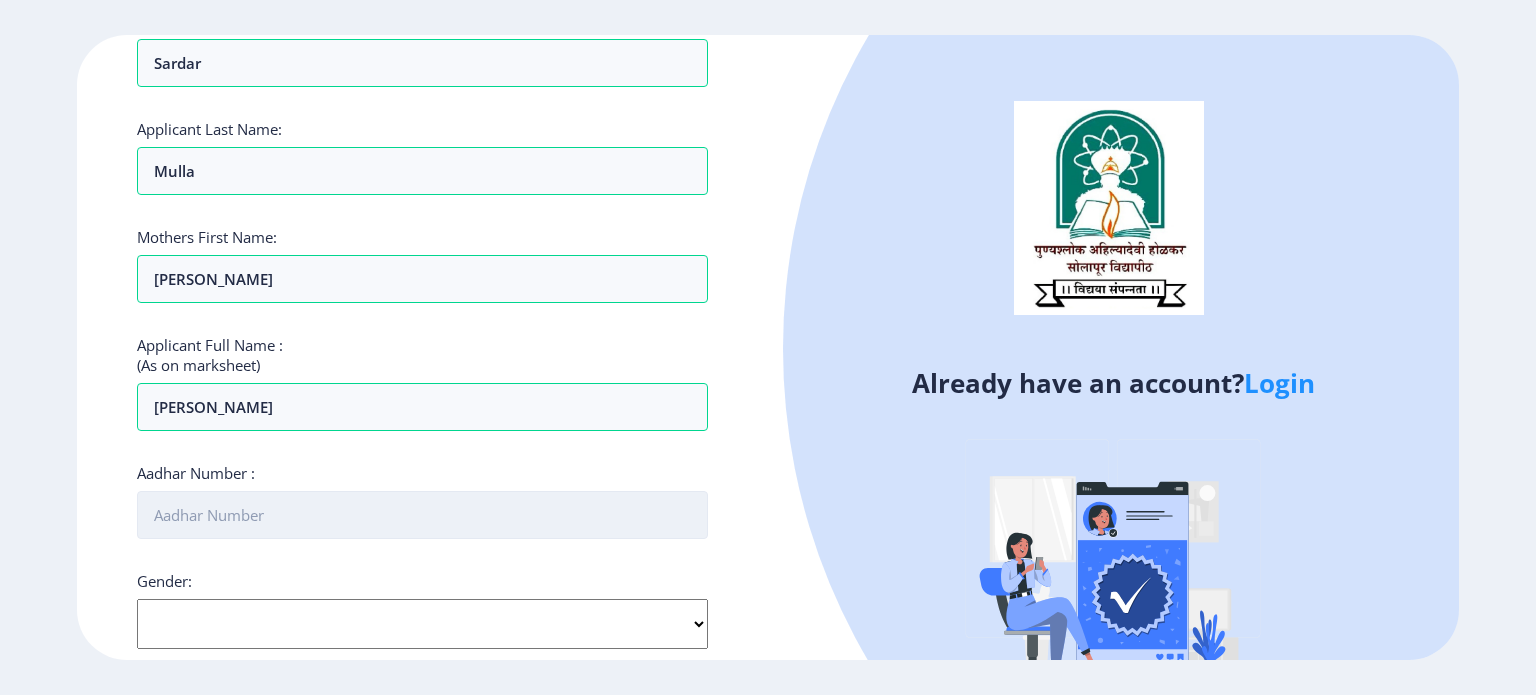 click on "Aadhar Number :" at bounding box center (422, 515) 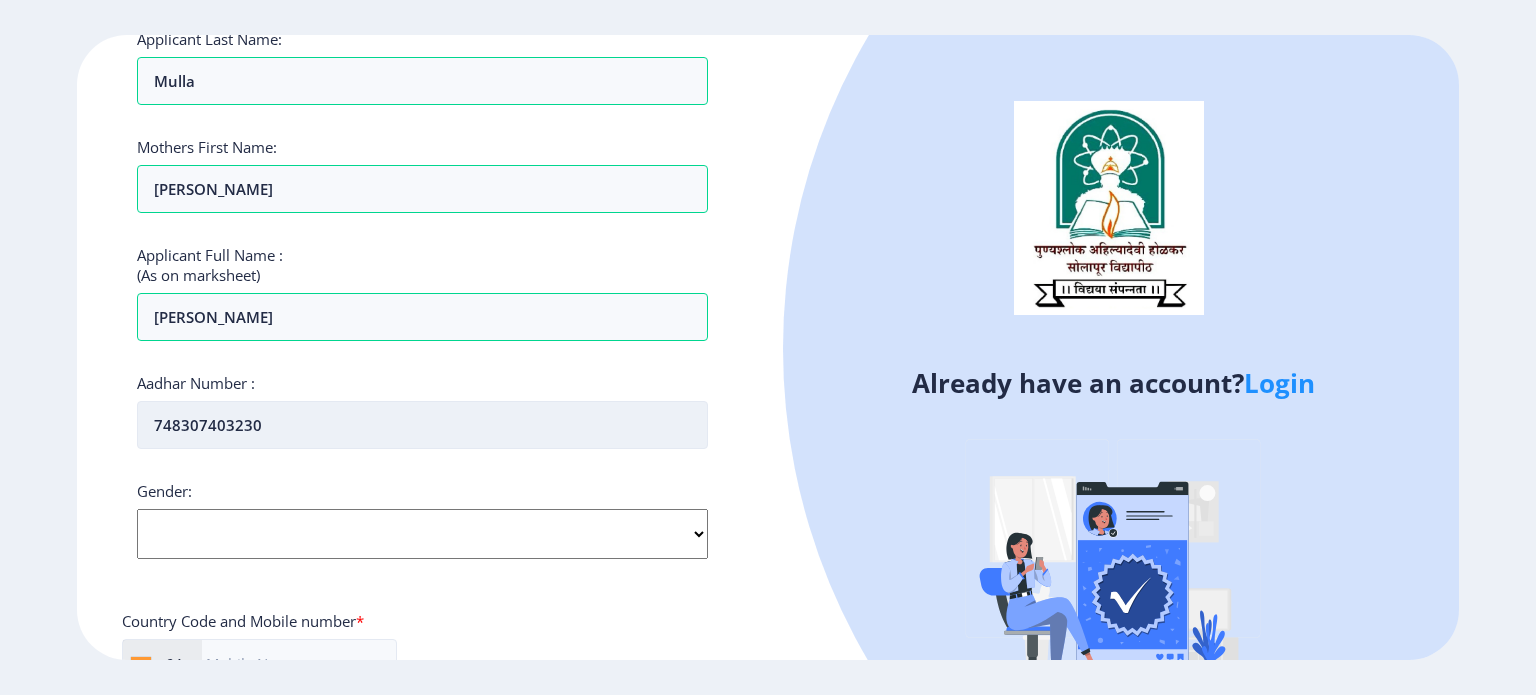 scroll, scrollTop: 352, scrollLeft: 0, axis: vertical 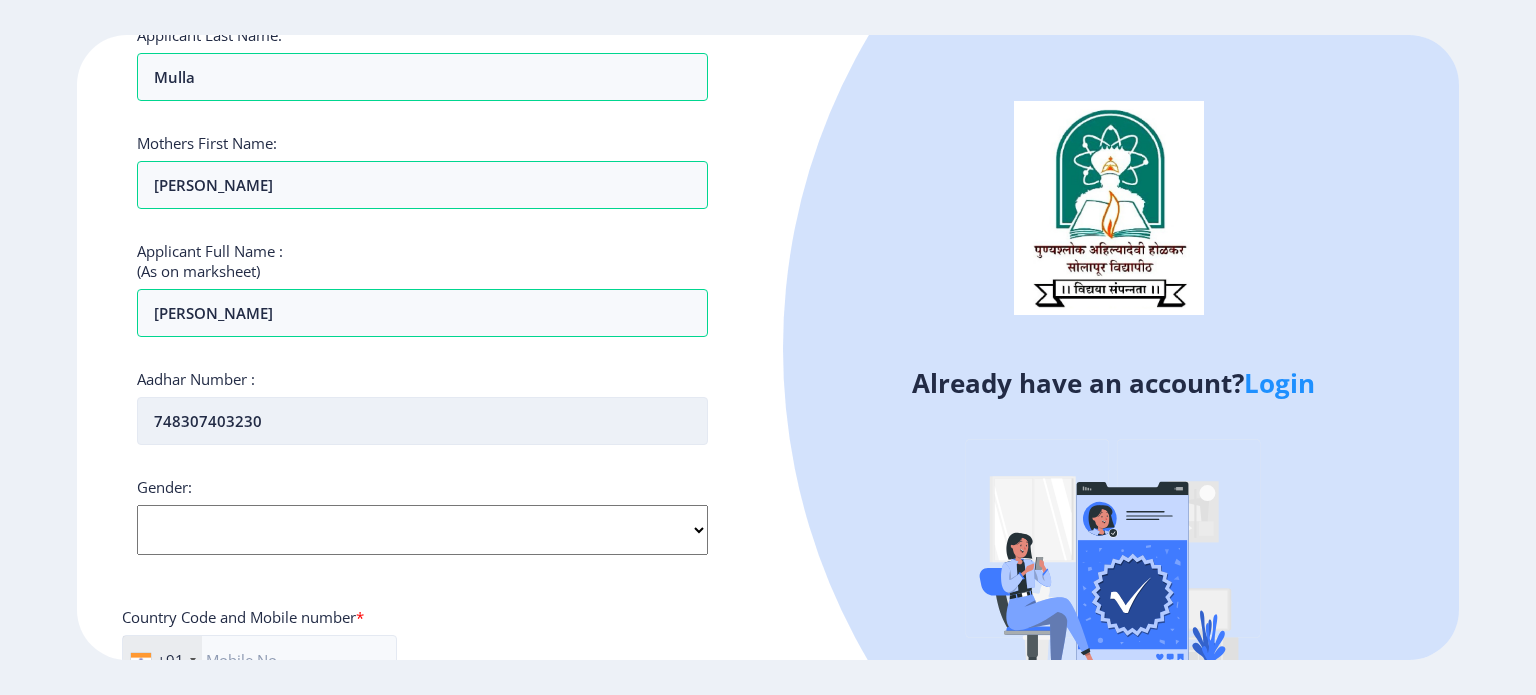 type on "748307403230" 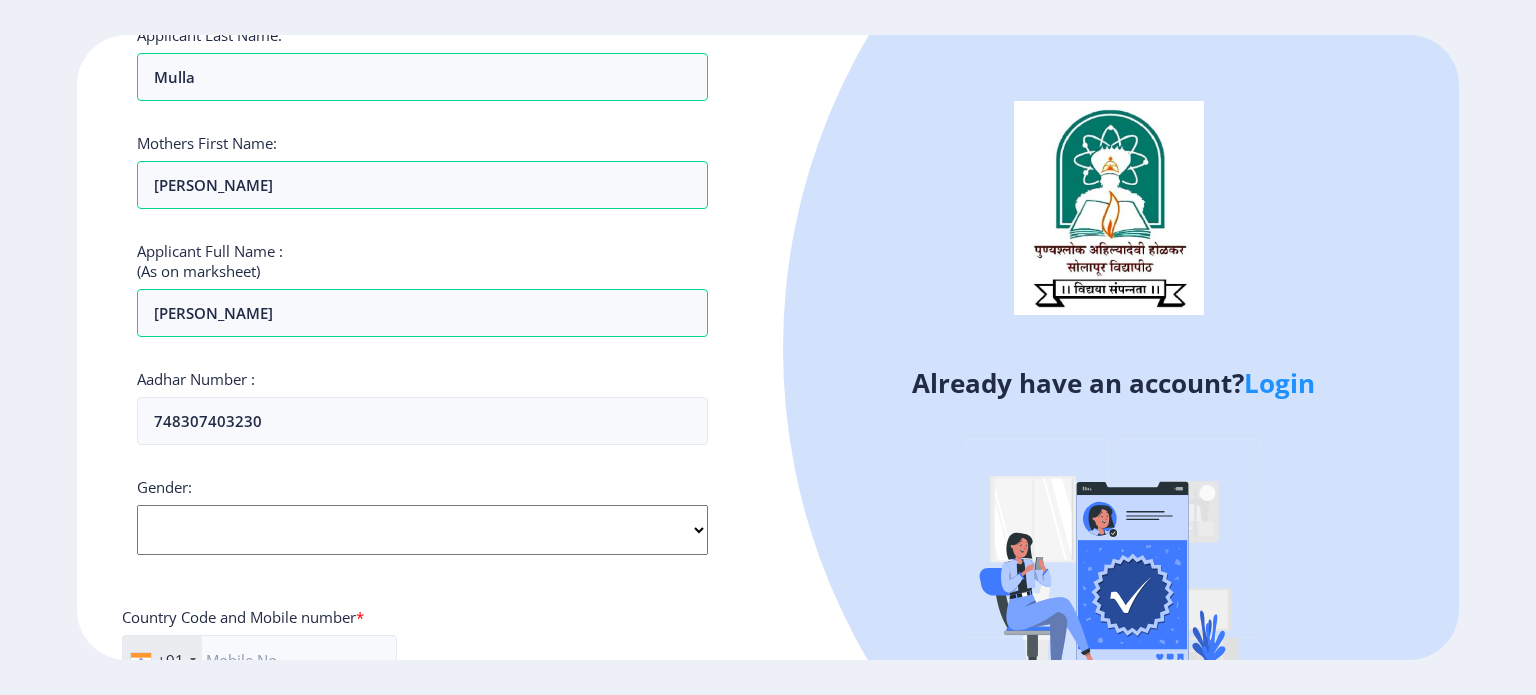 click on "Select Gender [DEMOGRAPHIC_DATA] [DEMOGRAPHIC_DATA] Other" 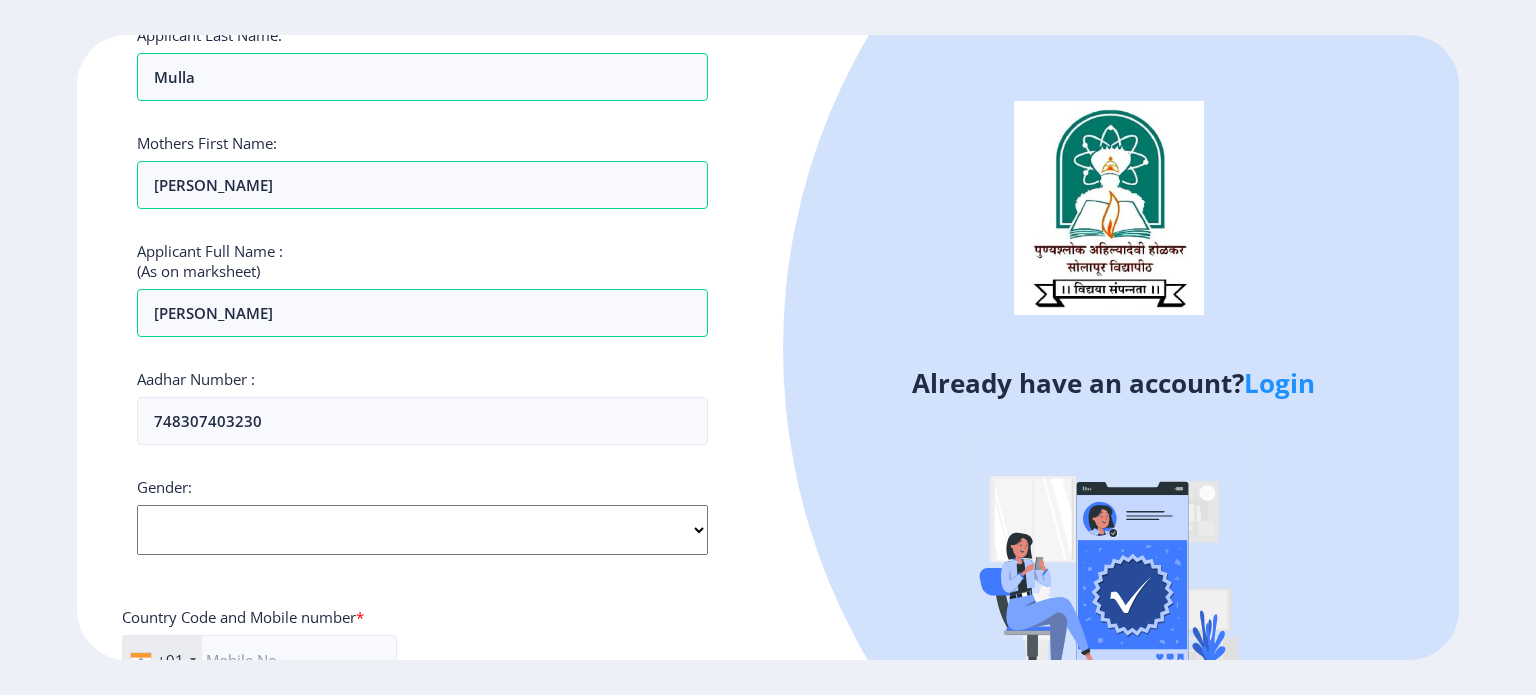 select on "[DEMOGRAPHIC_DATA]" 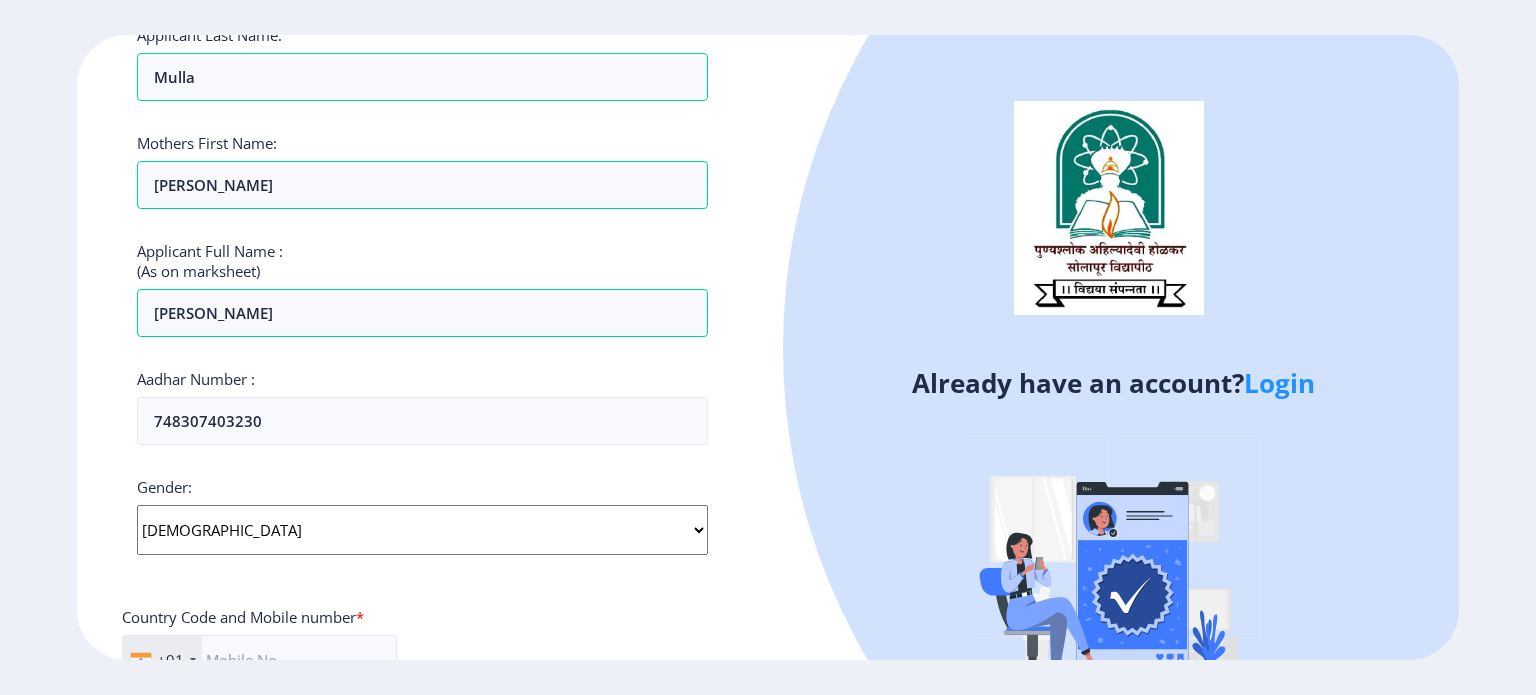 click on "Select Gender [DEMOGRAPHIC_DATA] [DEMOGRAPHIC_DATA] Other" 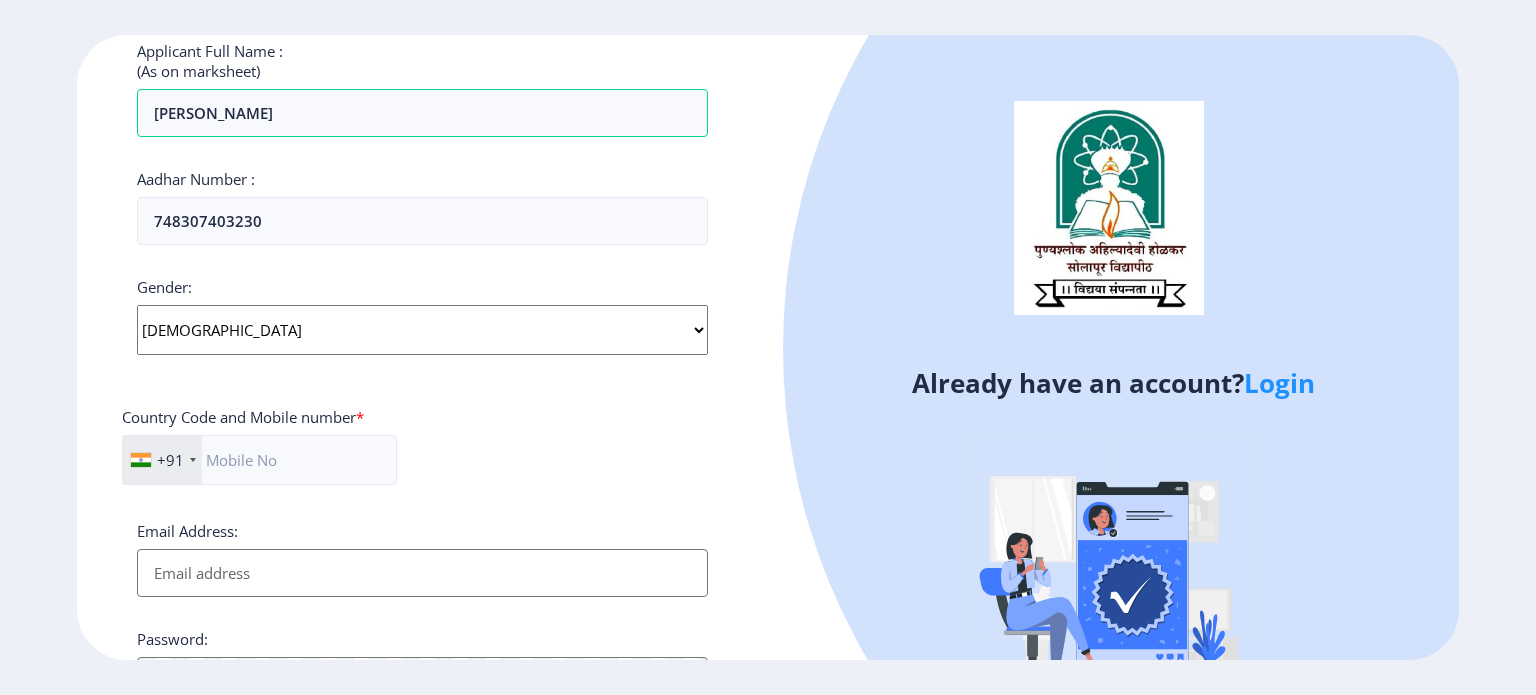 scroll, scrollTop: 572, scrollLeft: 0, axis: vertical 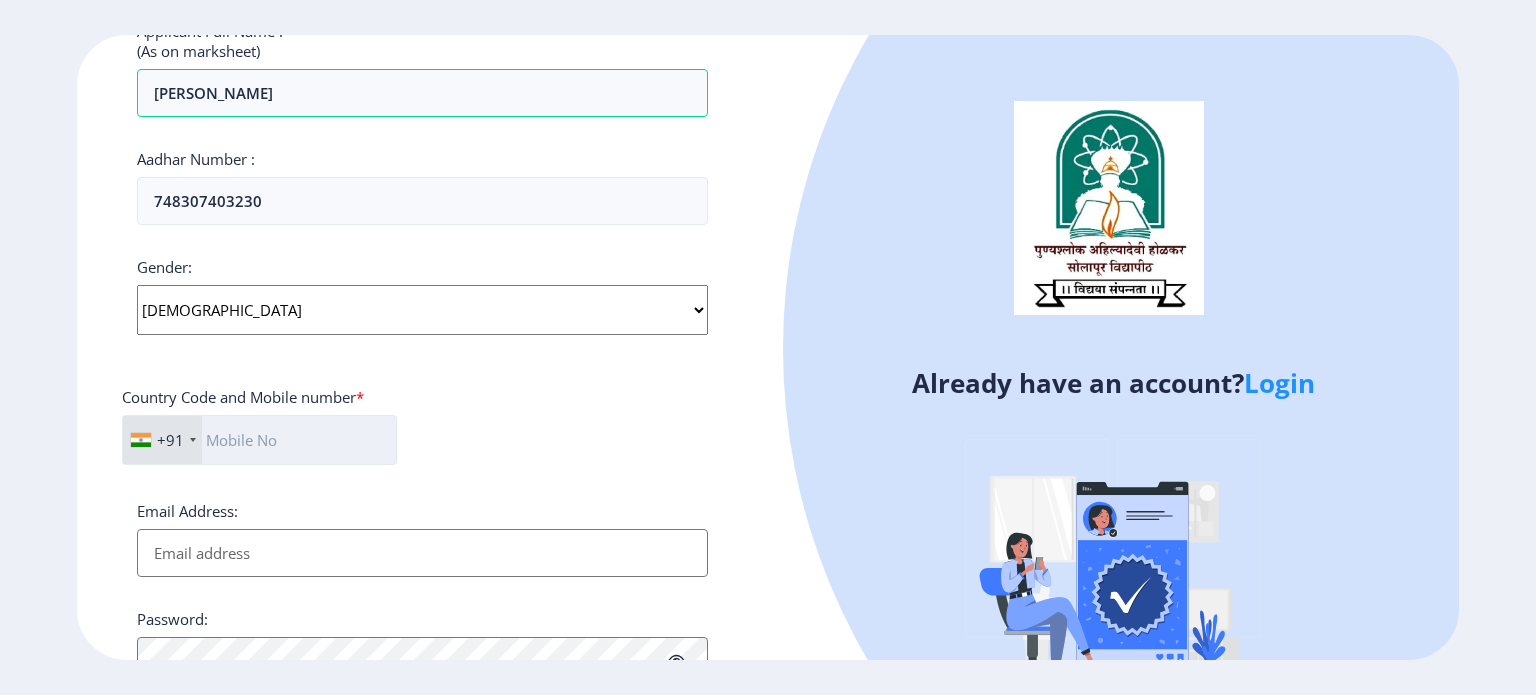 click 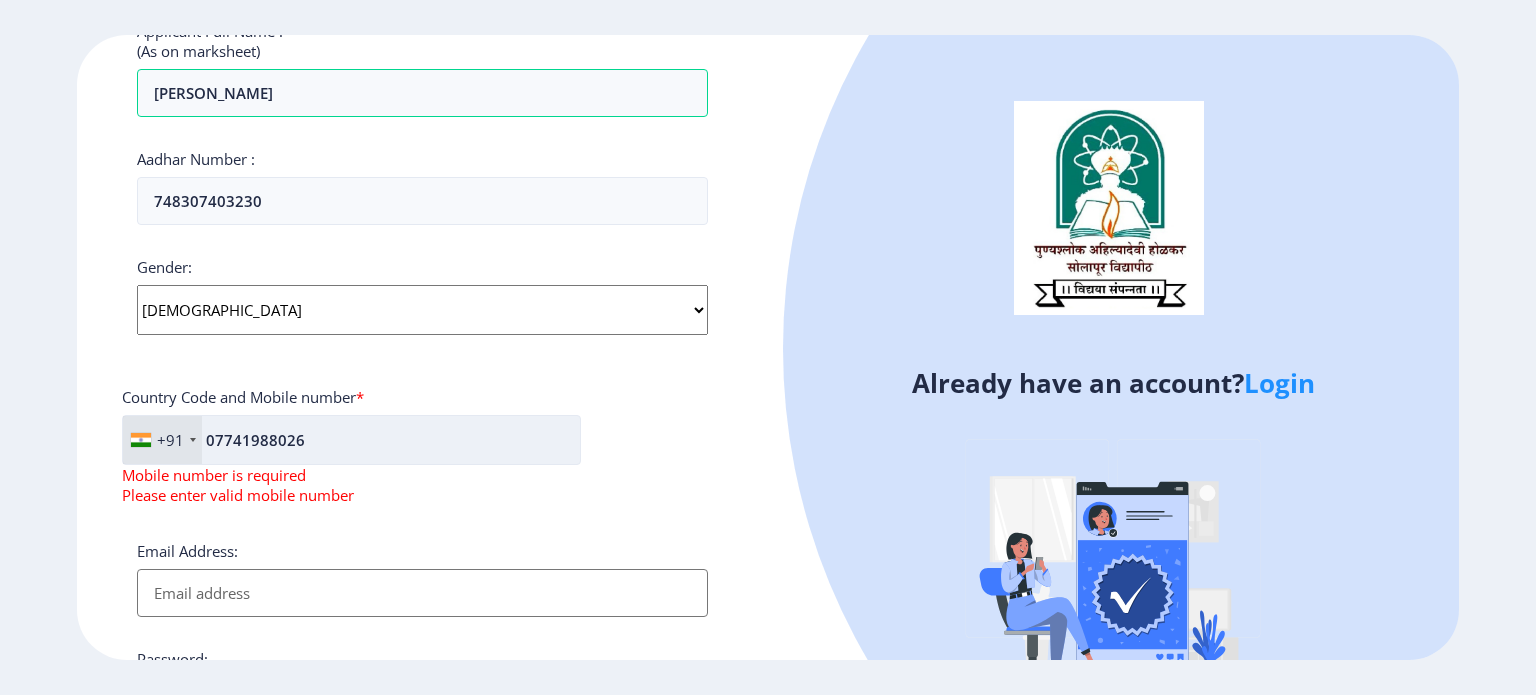 click on "07741988026" 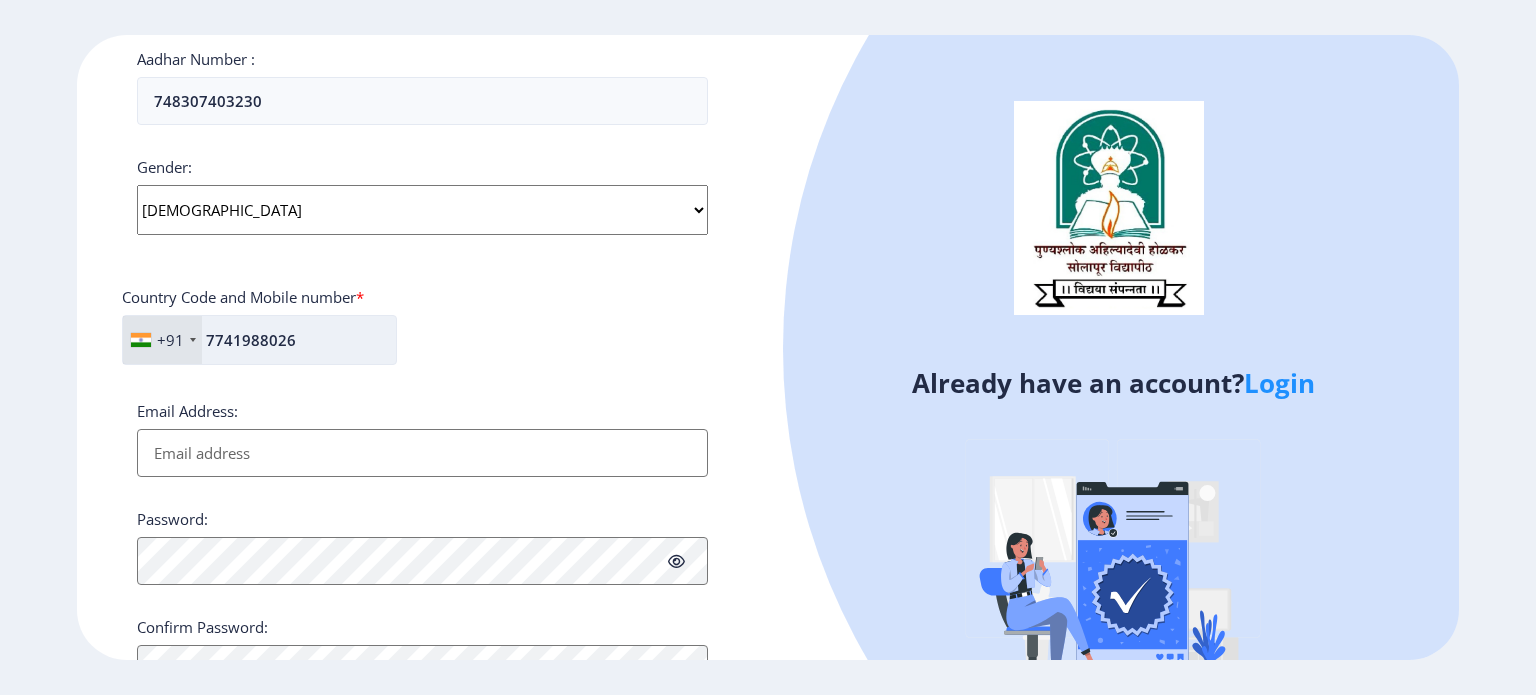 scroll, scrollTop: 672, scrollLeft: 0, axis: vertical 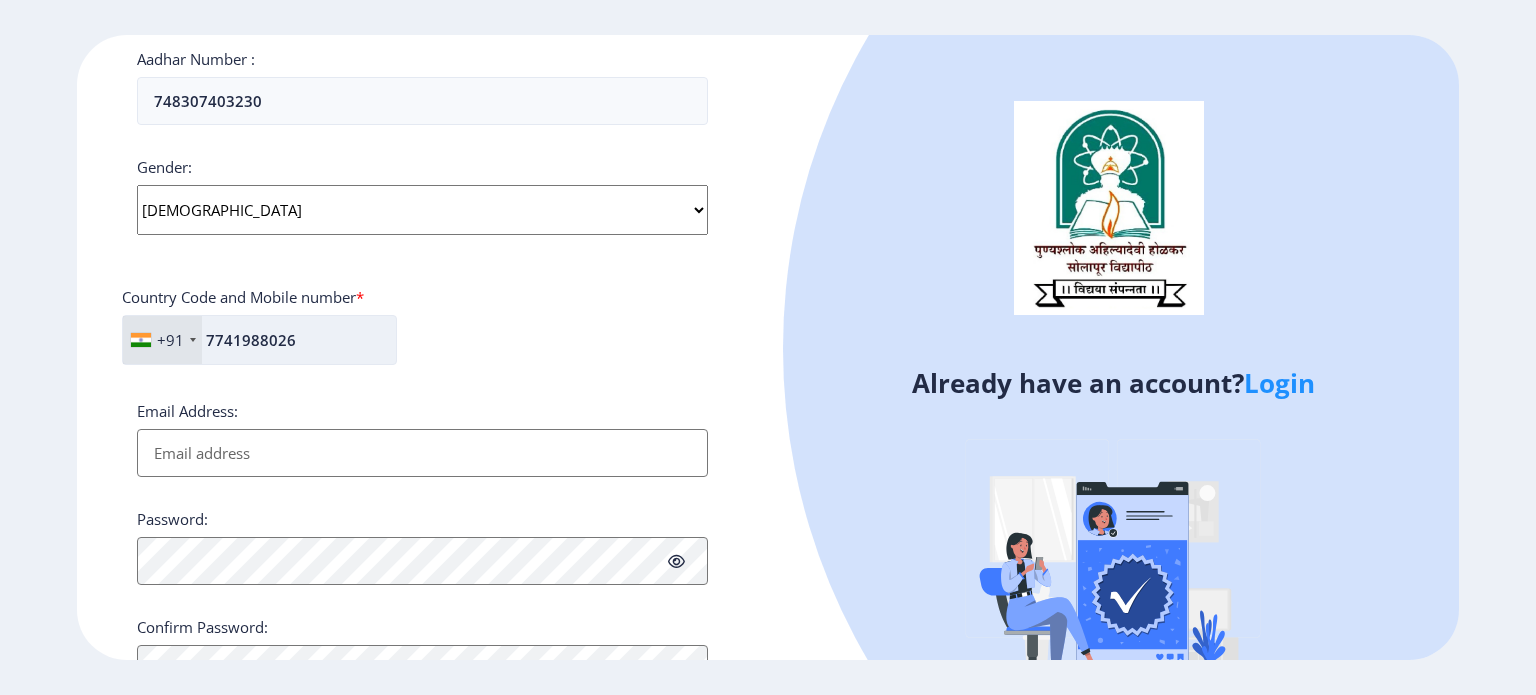 type on "7741988026" 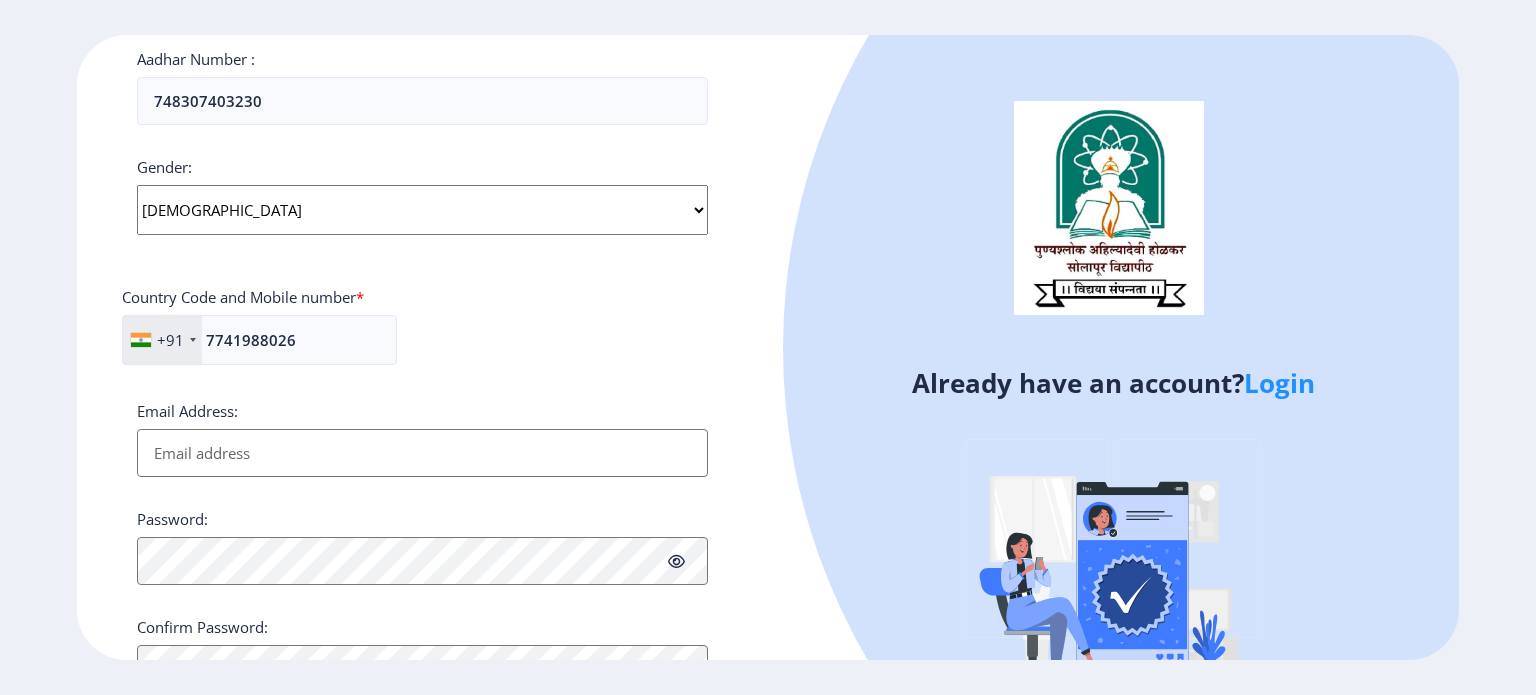click on "Email Address:" at bounding box center [422, 453] 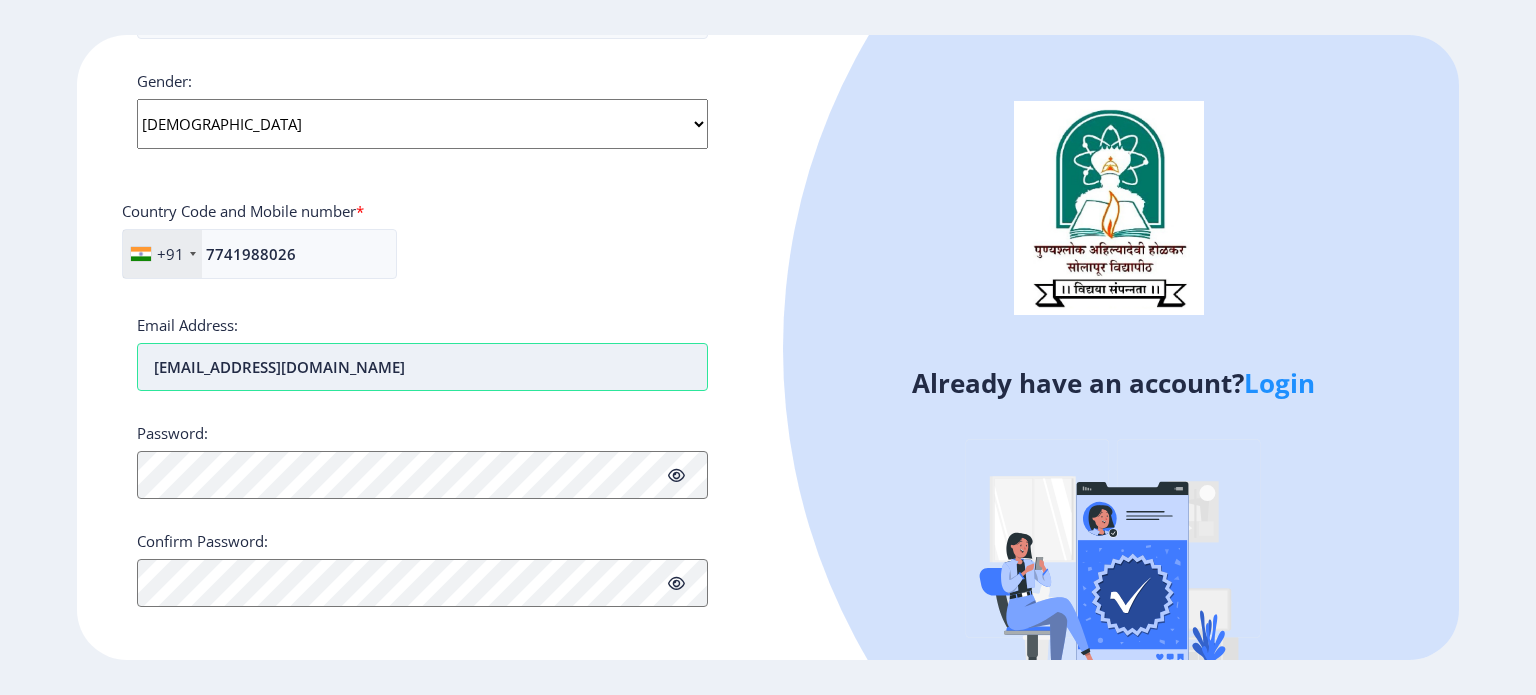 scroll, scrollTop: 763, scrollLeft: 0, axis: vertical 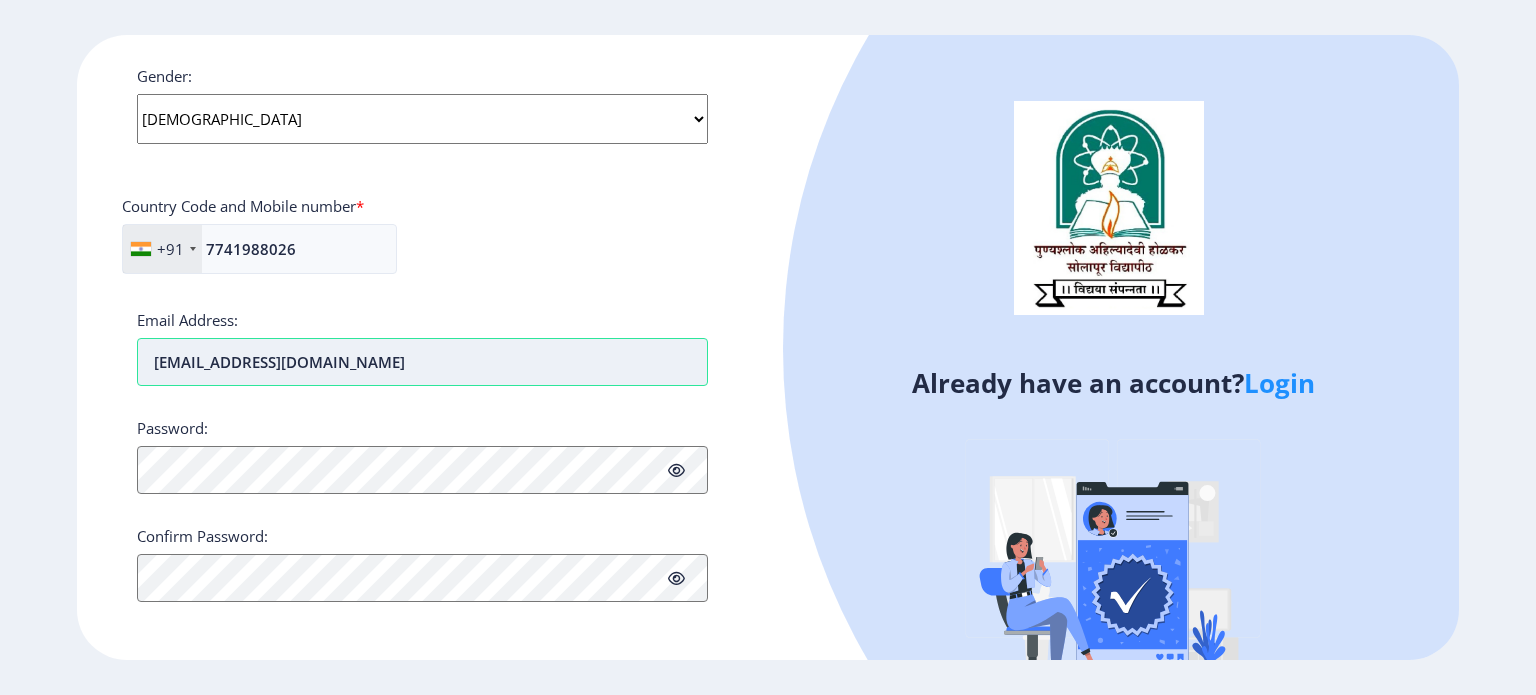 type on "[EMAIL_ADDRESS][DOMAIN_NAME]" 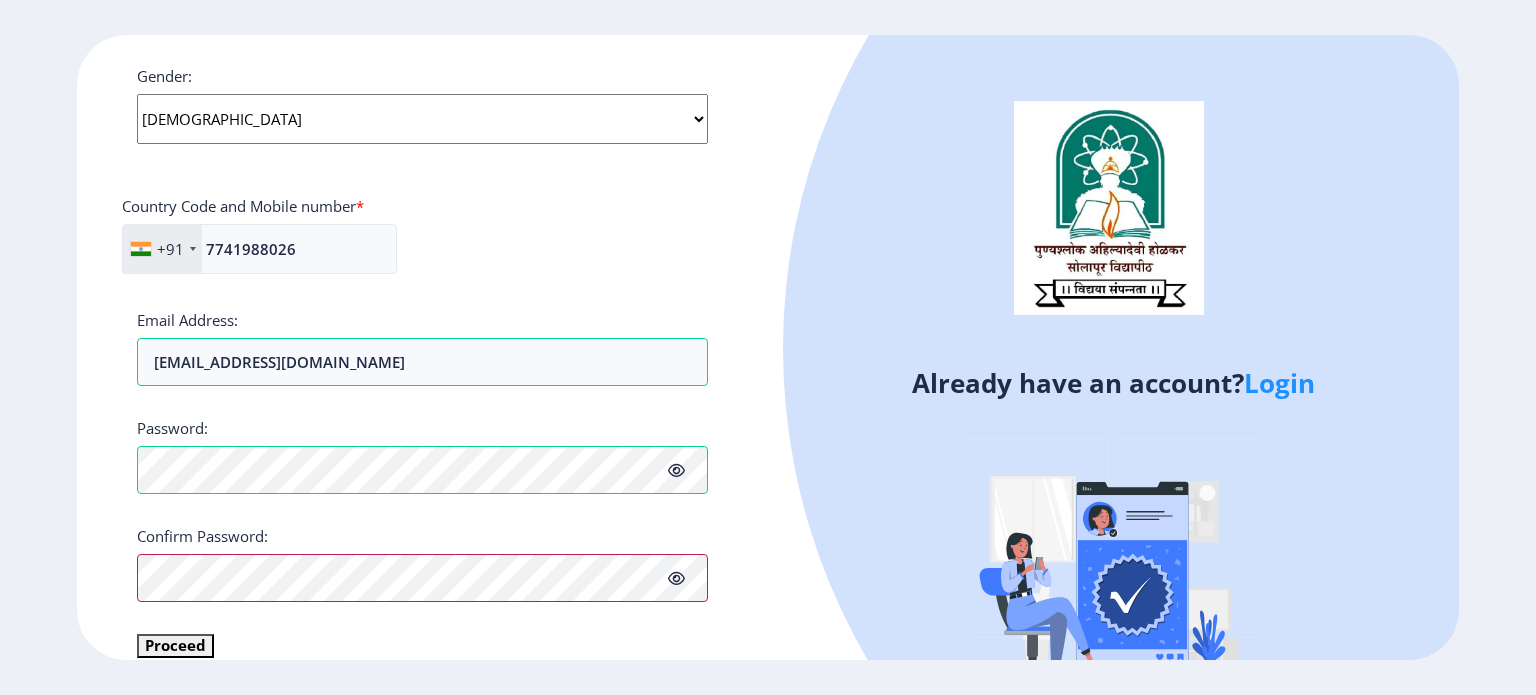 scroll, scrollTop: 786, scrollLeft: 0, axis: vertical 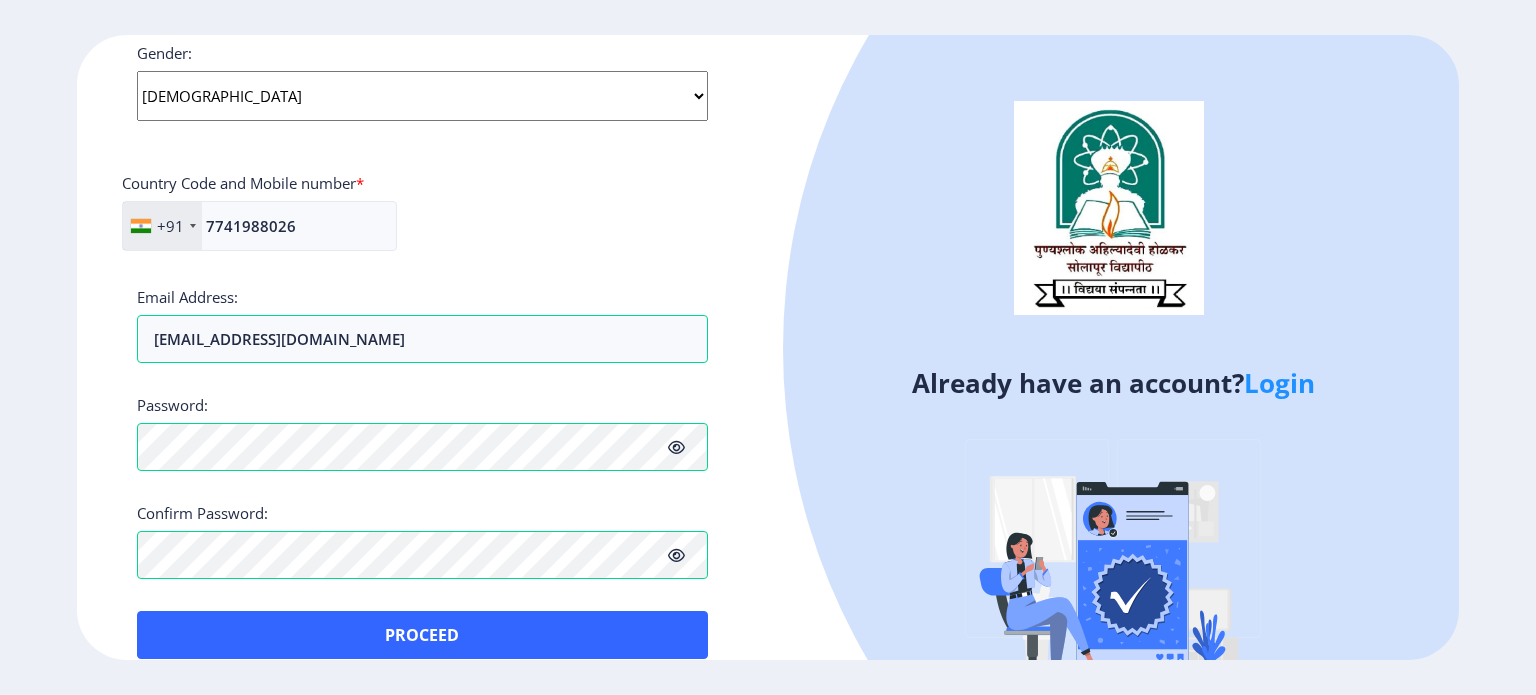click 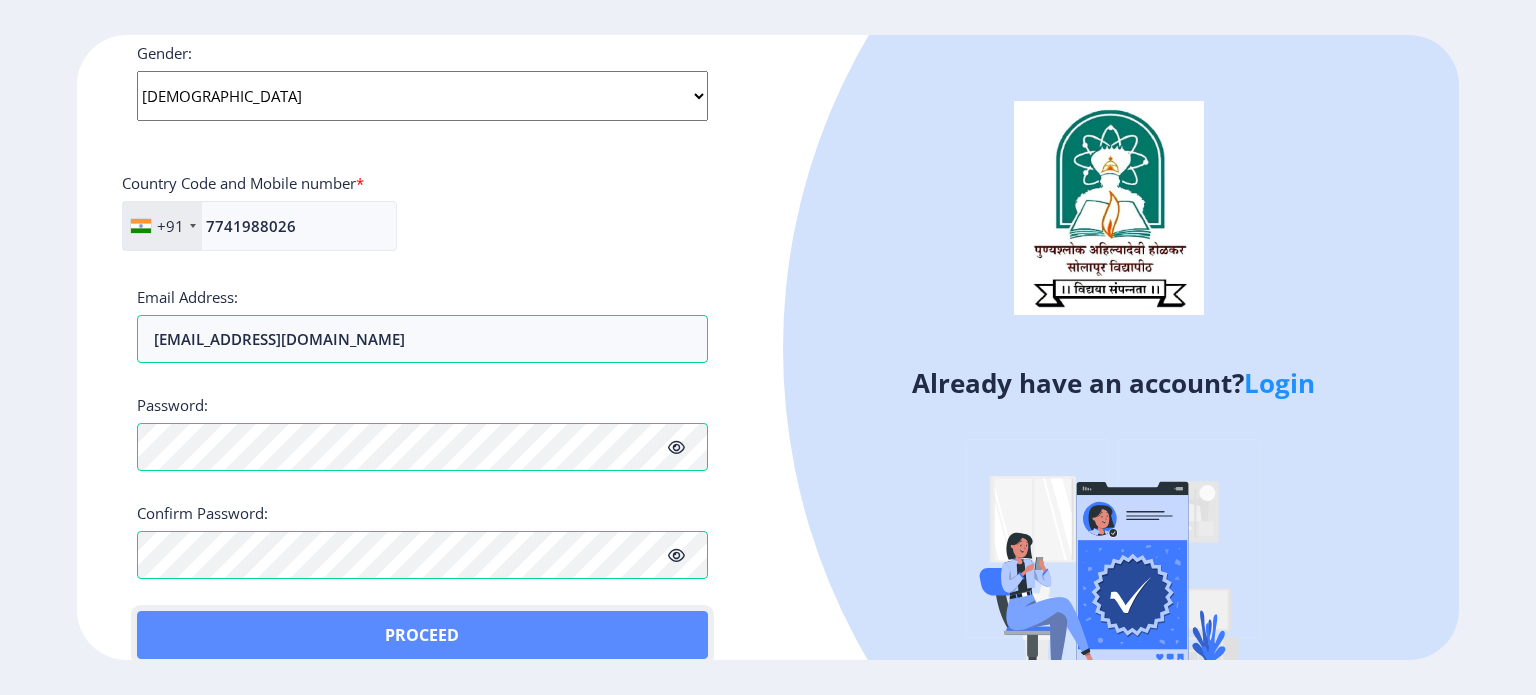 click on "Proceed" 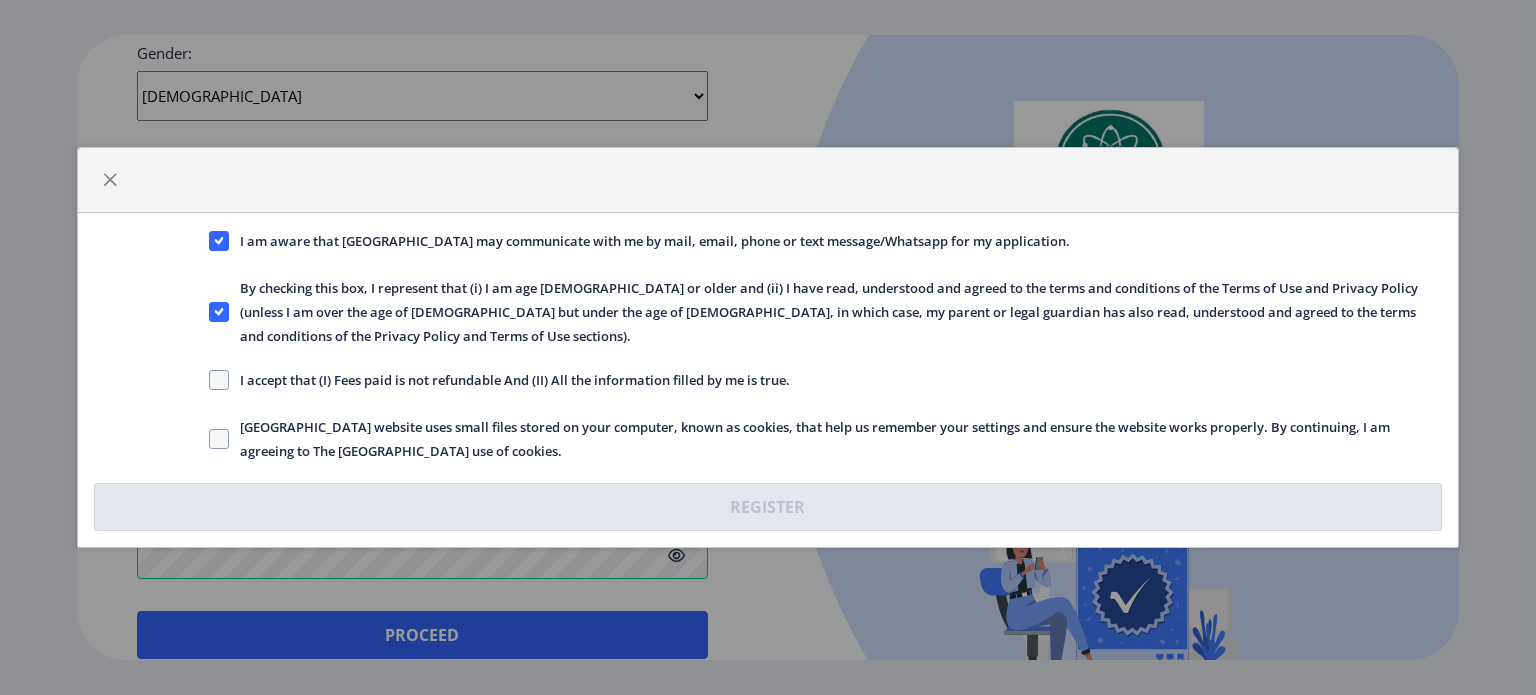 click on "I am aware that [GEOGRAPHIC_DATA] may communicate with me by mail, email, phone or text message/Whatsapp for my application.  By checking this box, I represent that (i) I am age [DEMOGRAPHIC_DATA] or older and (ii) I have read, understood and agreed to the terms and conditions of the Terms of Use and Privacy Policy (unless I am over the age of [DEMOGRAPHIC_DATA] but under the age of [DEMOGRAPHIC_DATA], in which case, my parent or legal guardian has also read, understood and agreed to the terms and conditions of the Privacy Policy and Terms of Use sections).   I accept that (I) Fees paid is not refundable And (II) All the information filled by me is true.   [GEOGRAPHIC_DATA] website uses small files stored on your computer, known as cookies, that help us remember your settings and ensure the website works properly. By continuing, I am agreeing to The [GEOGRAPHIC_DATA] use of cookies.   Register" 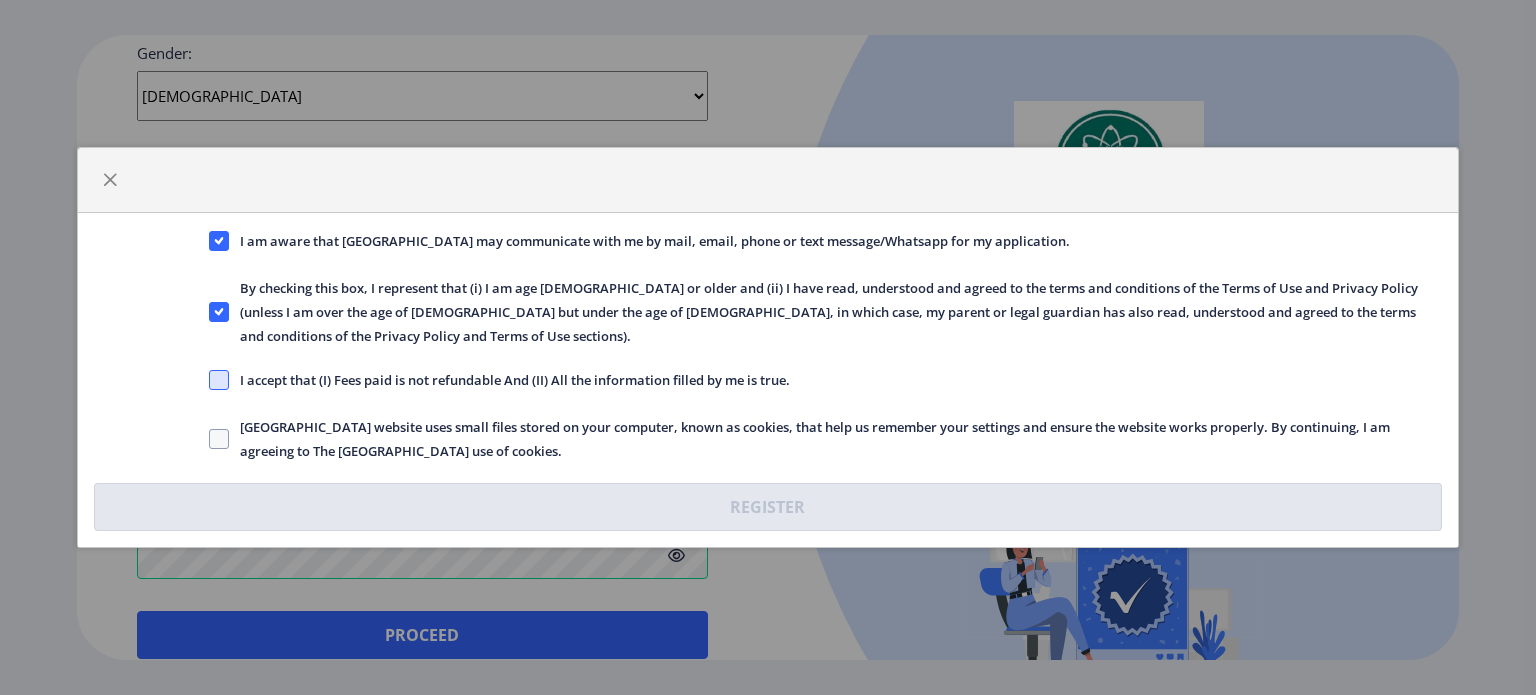 click 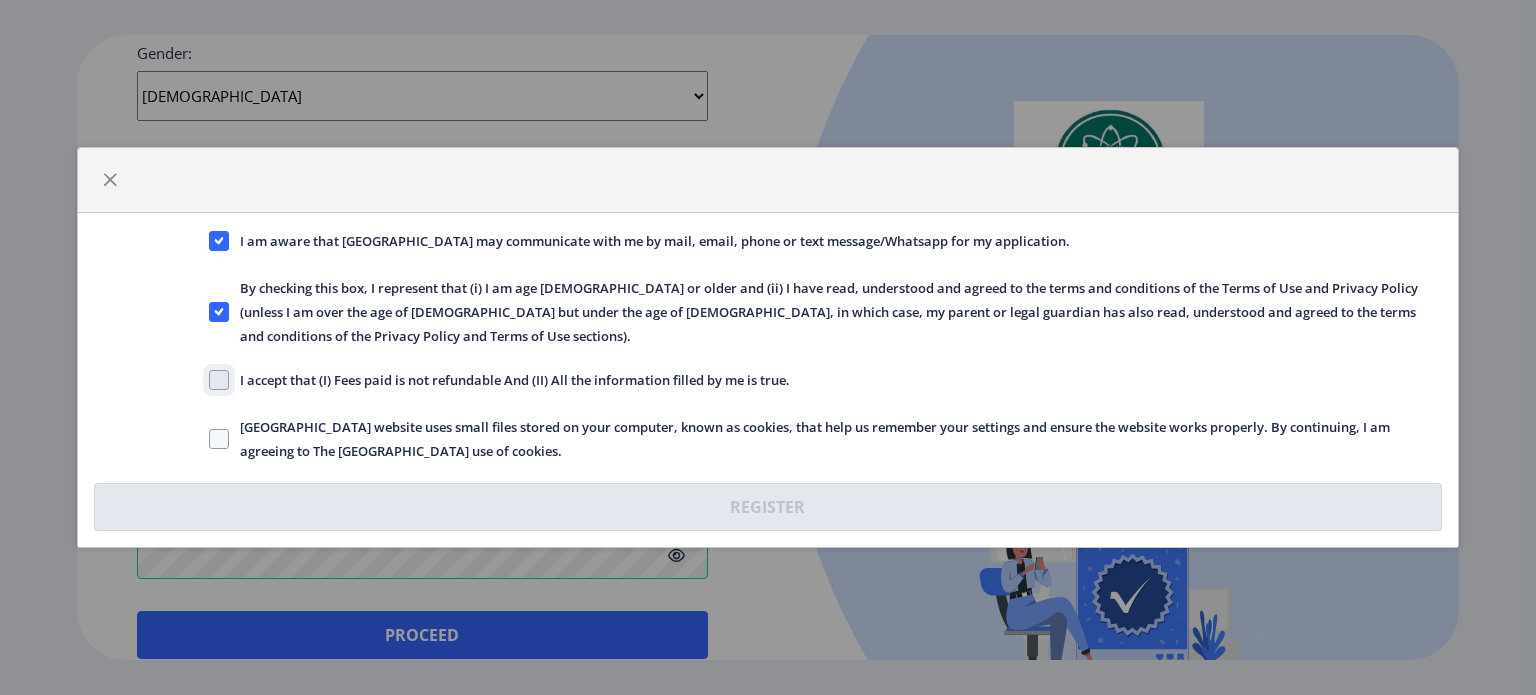 click on "I accept that (I) Fees paid is not refundable And (II) All the information filled by me is true." 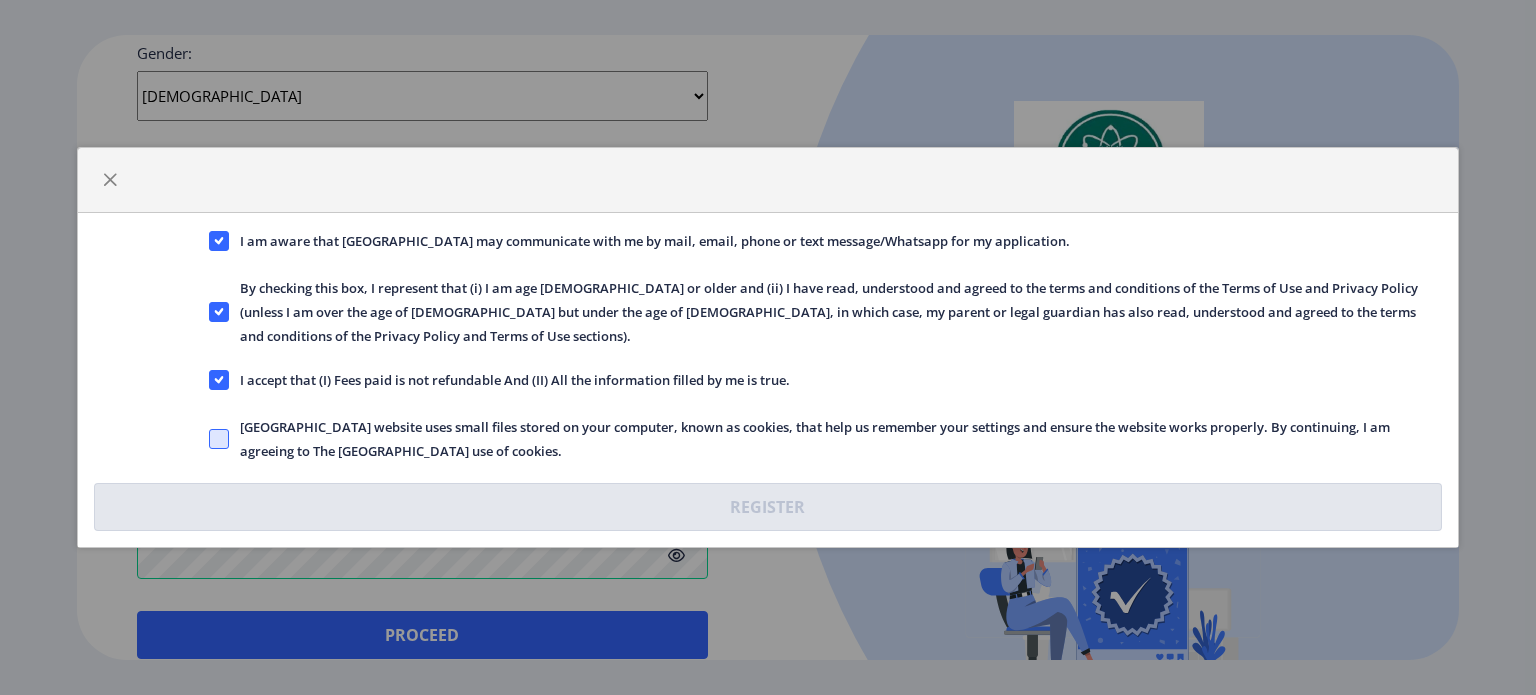 click 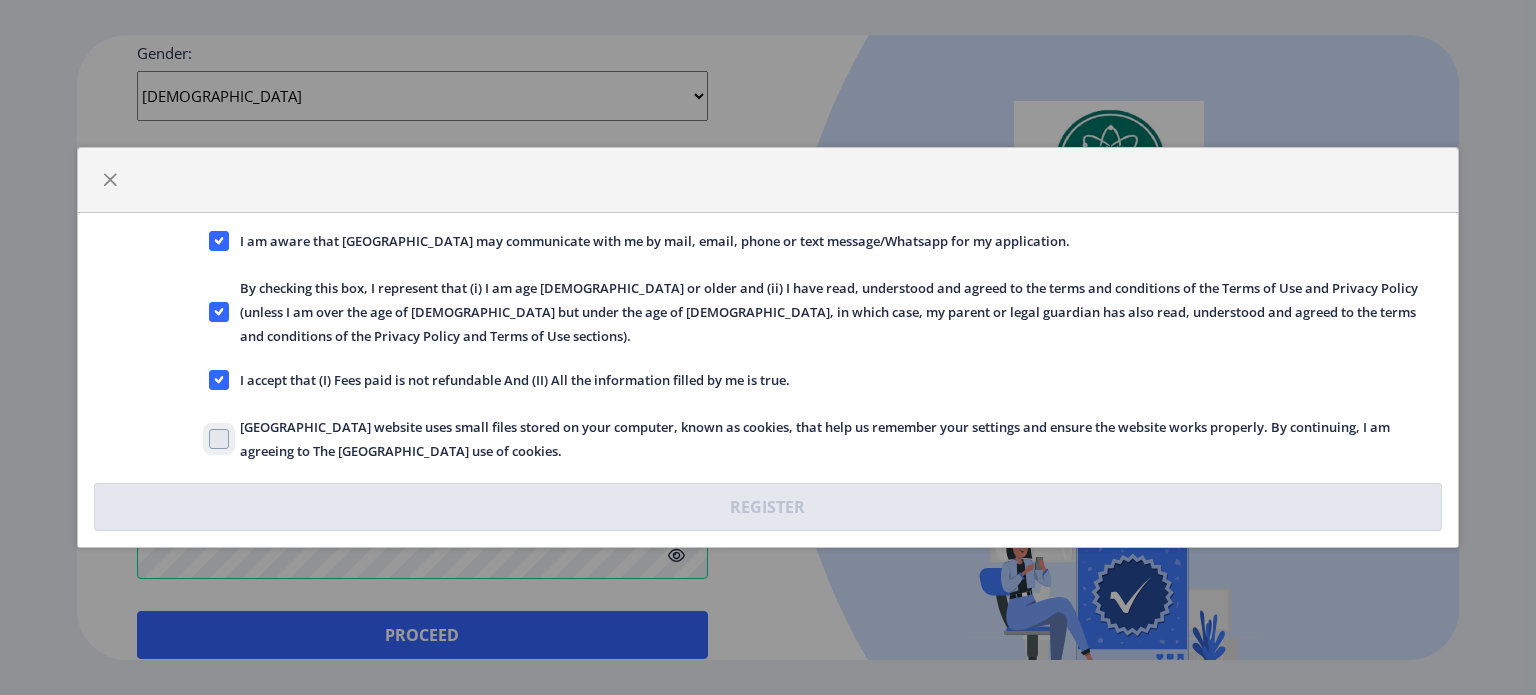 click on "[GEOGRAPHIC_DATA] website uses small files stored on your computer, known as cookies, that help us remember your settings and ensure the website works properly. By continuing, I am agreeing to The [GEOGRAPHIC_DATA] use of cookies." 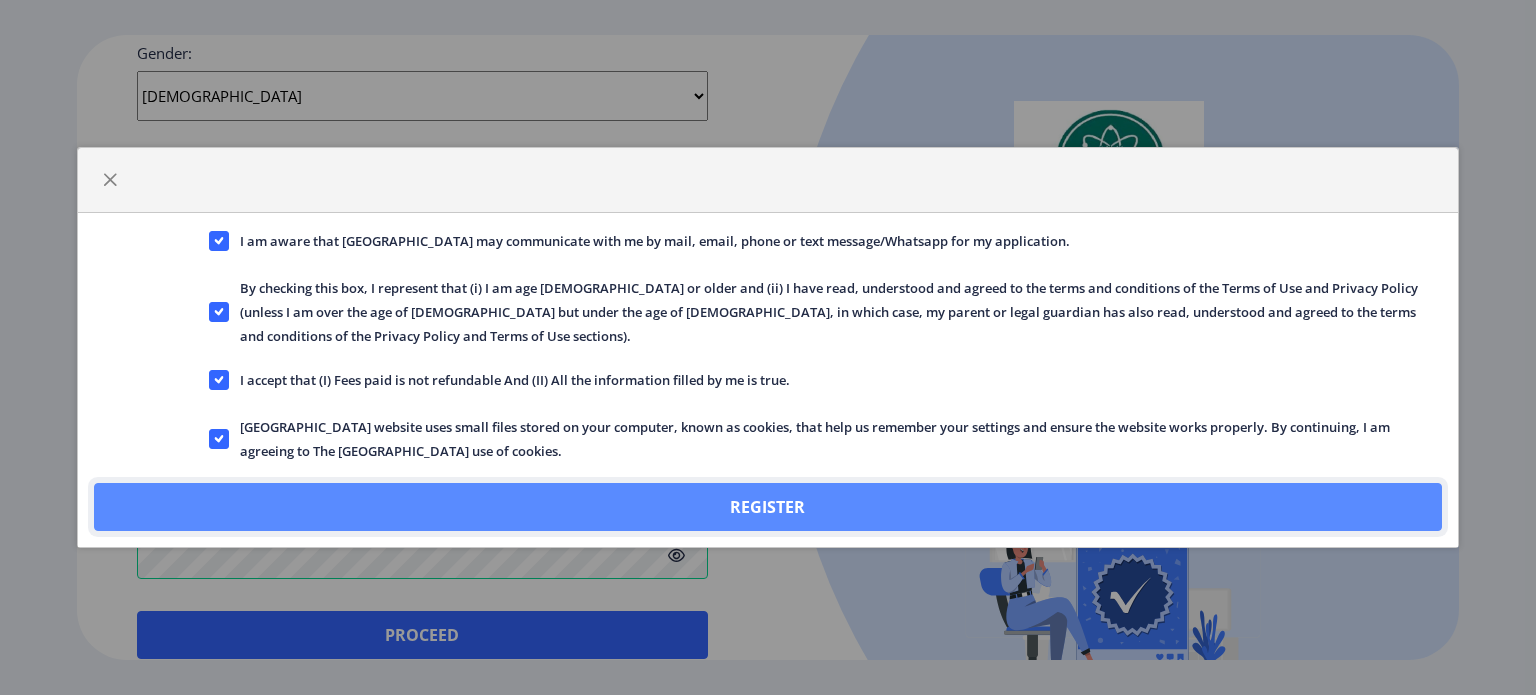 click on "Register" 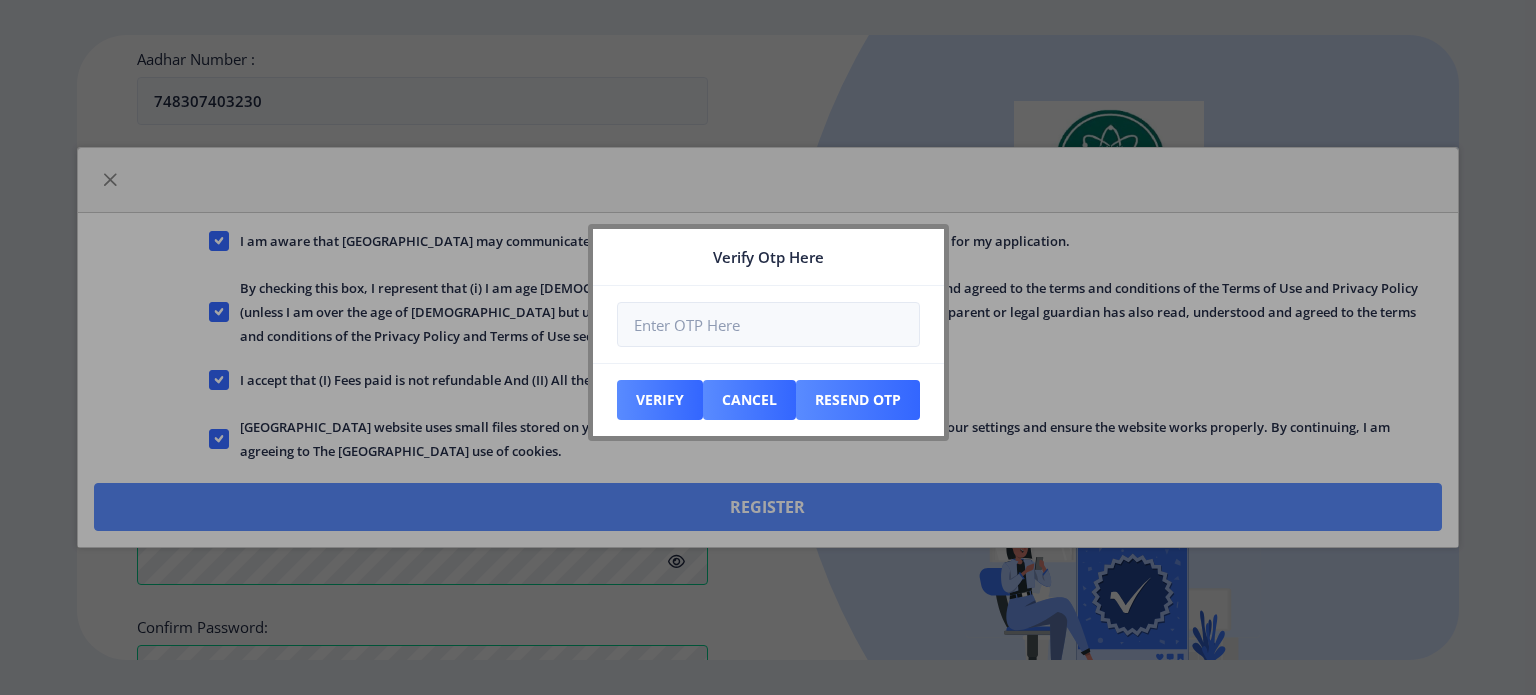 scroll, scrollTop: 900, scrollLeft: 0, axis: vertical 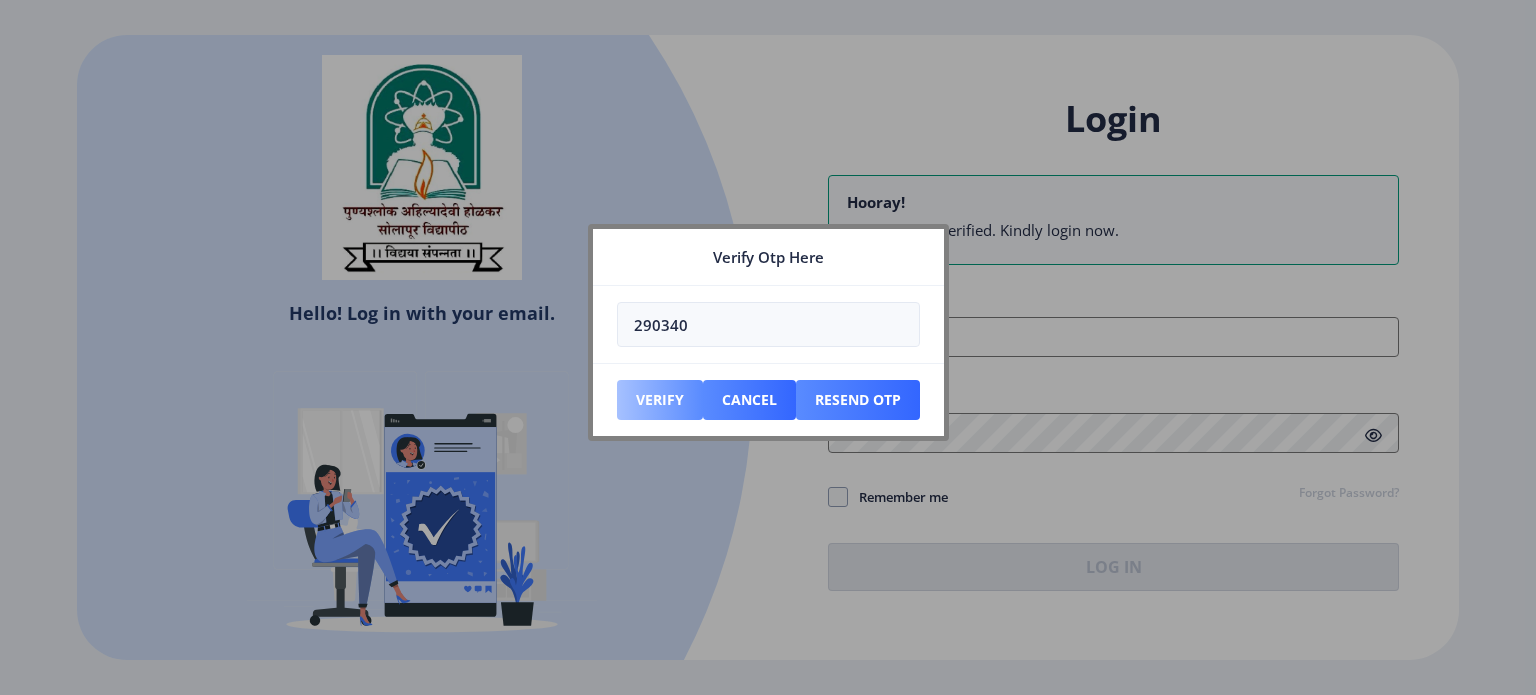 type on "290340" 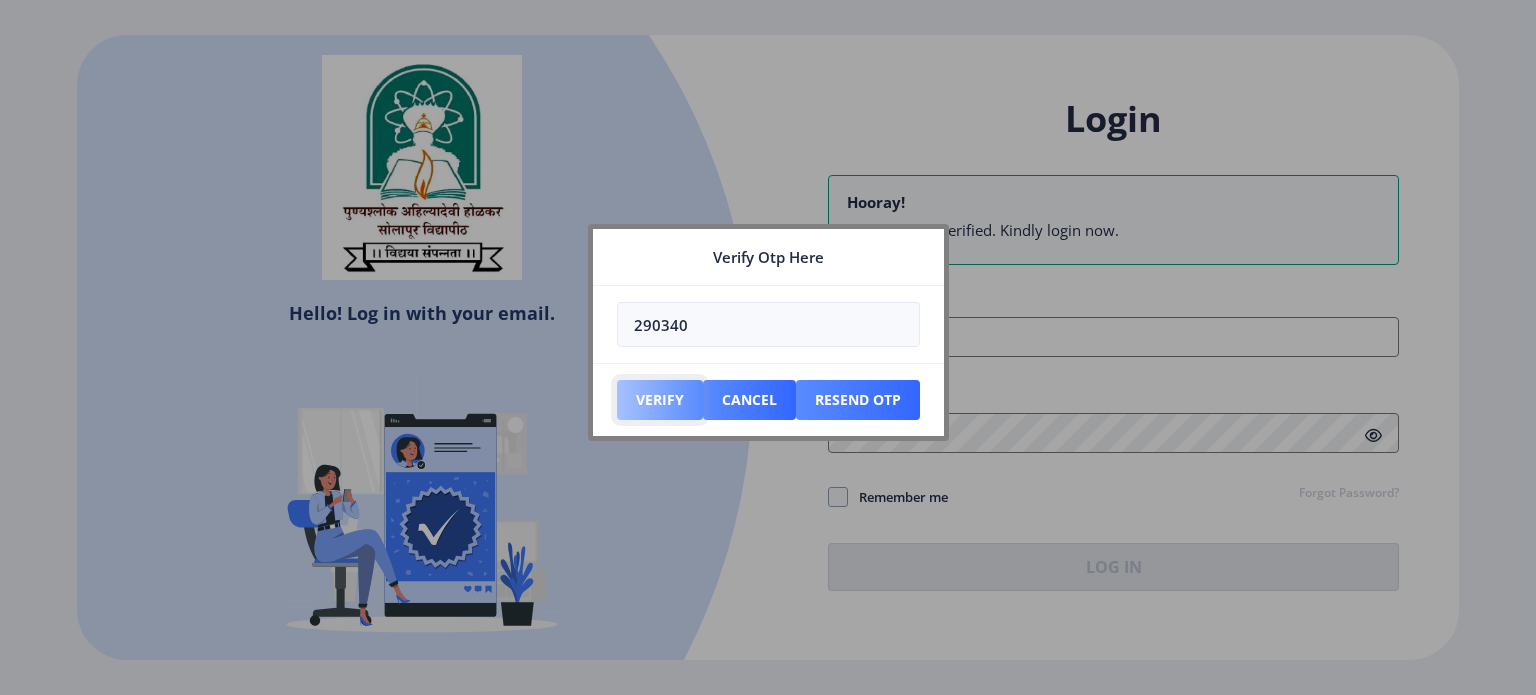 click on "Verify" at bounding box center [660, 400] 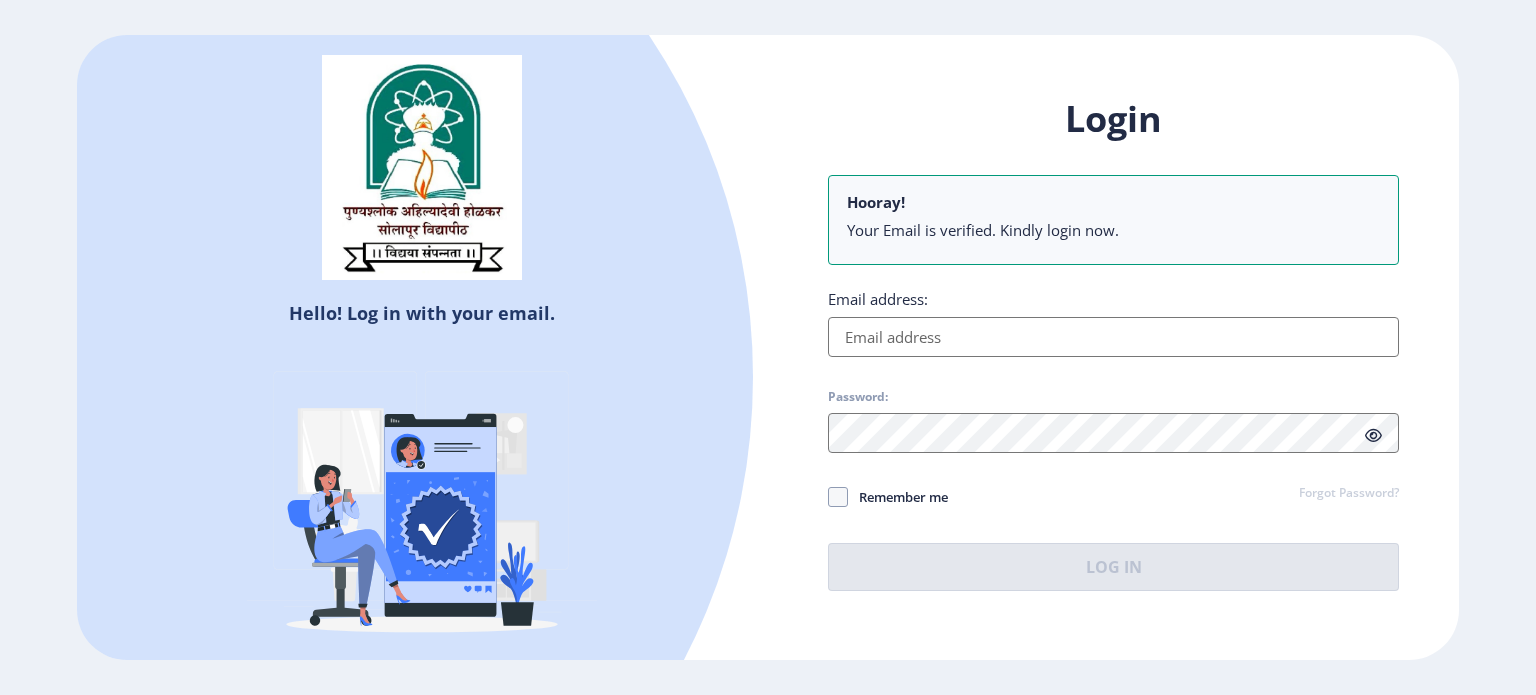 type on "[EMAIL_ADDRESS][DOMAIN_NAME]" 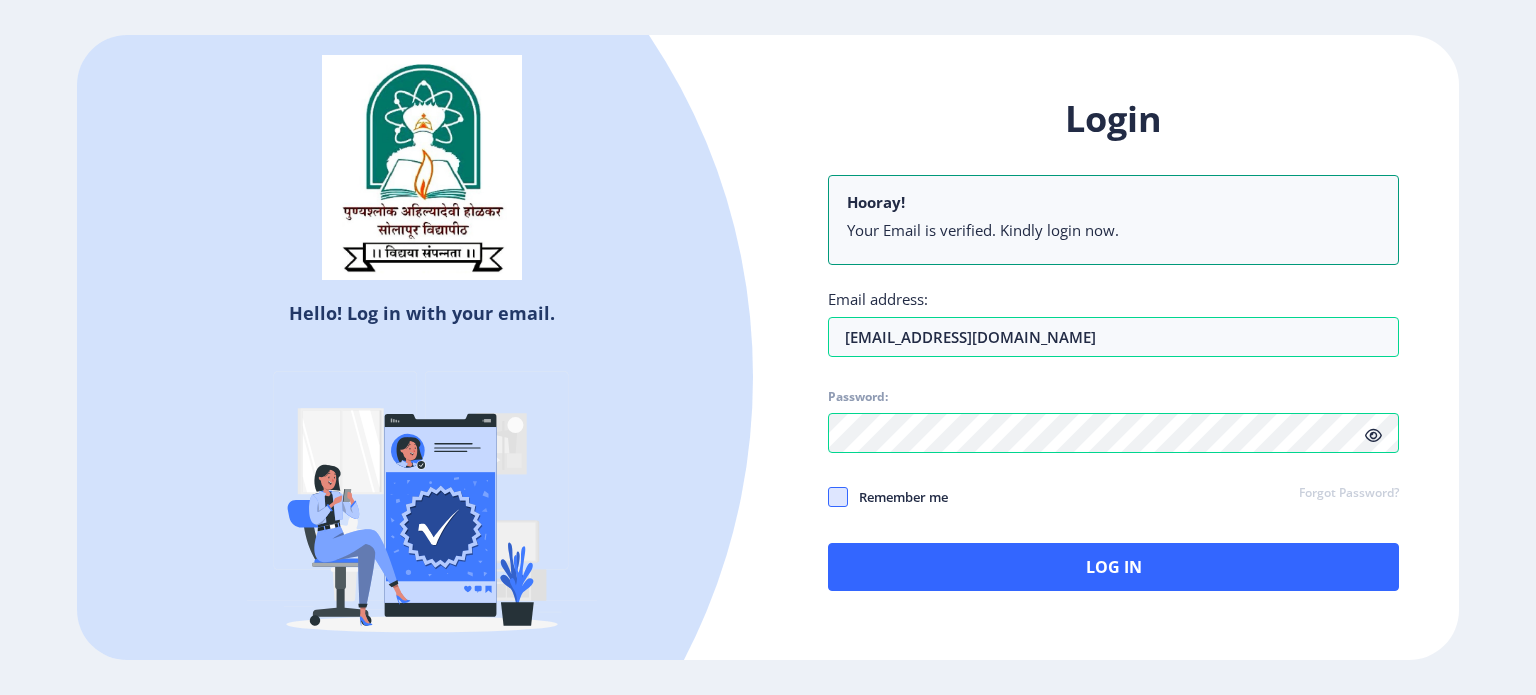 click 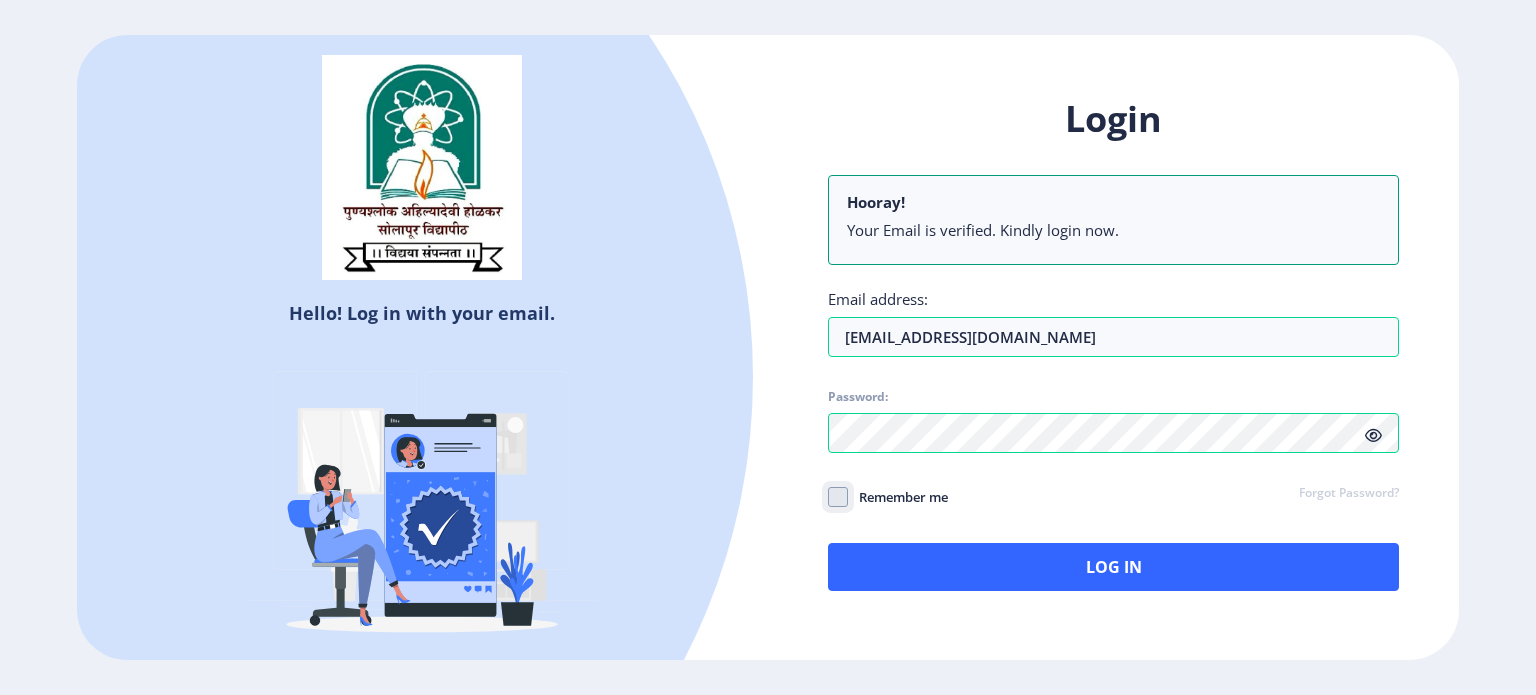 click on "Remember me" 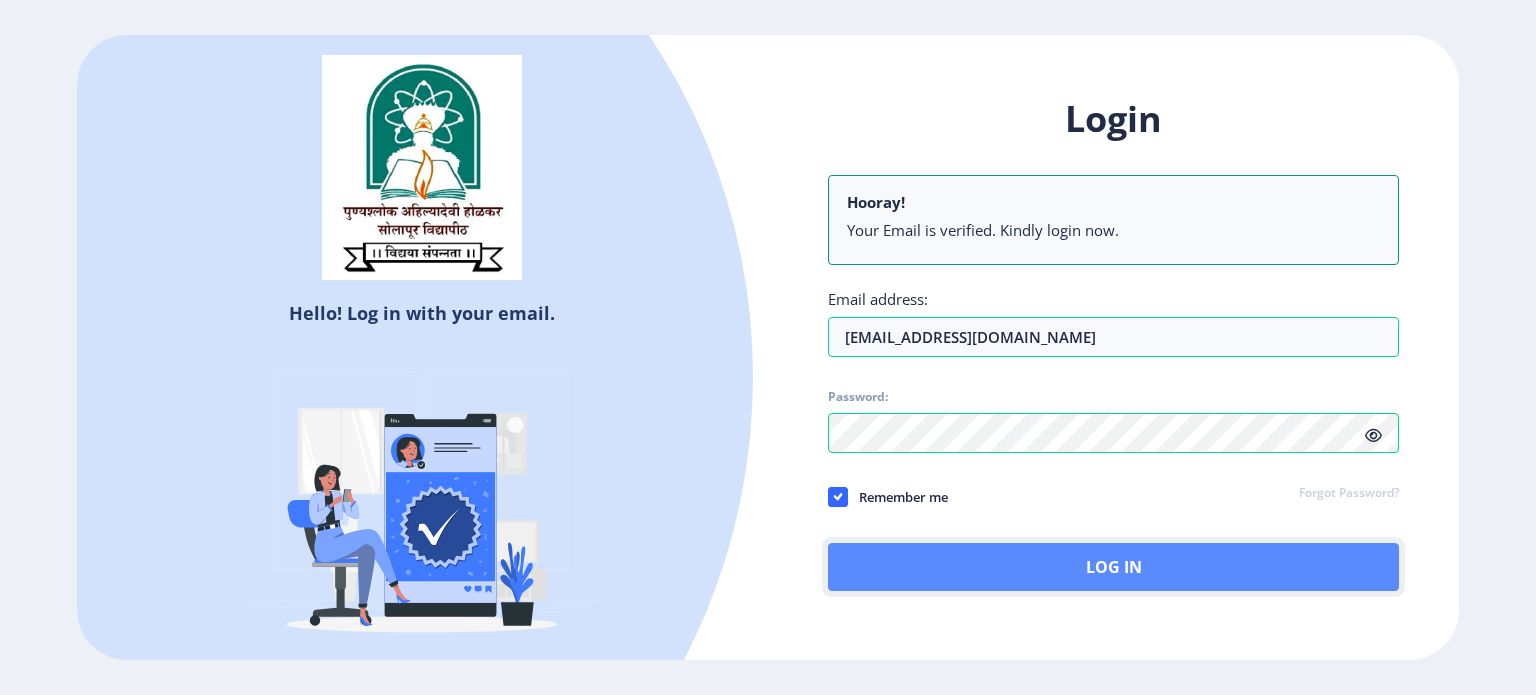 click on "Log In" 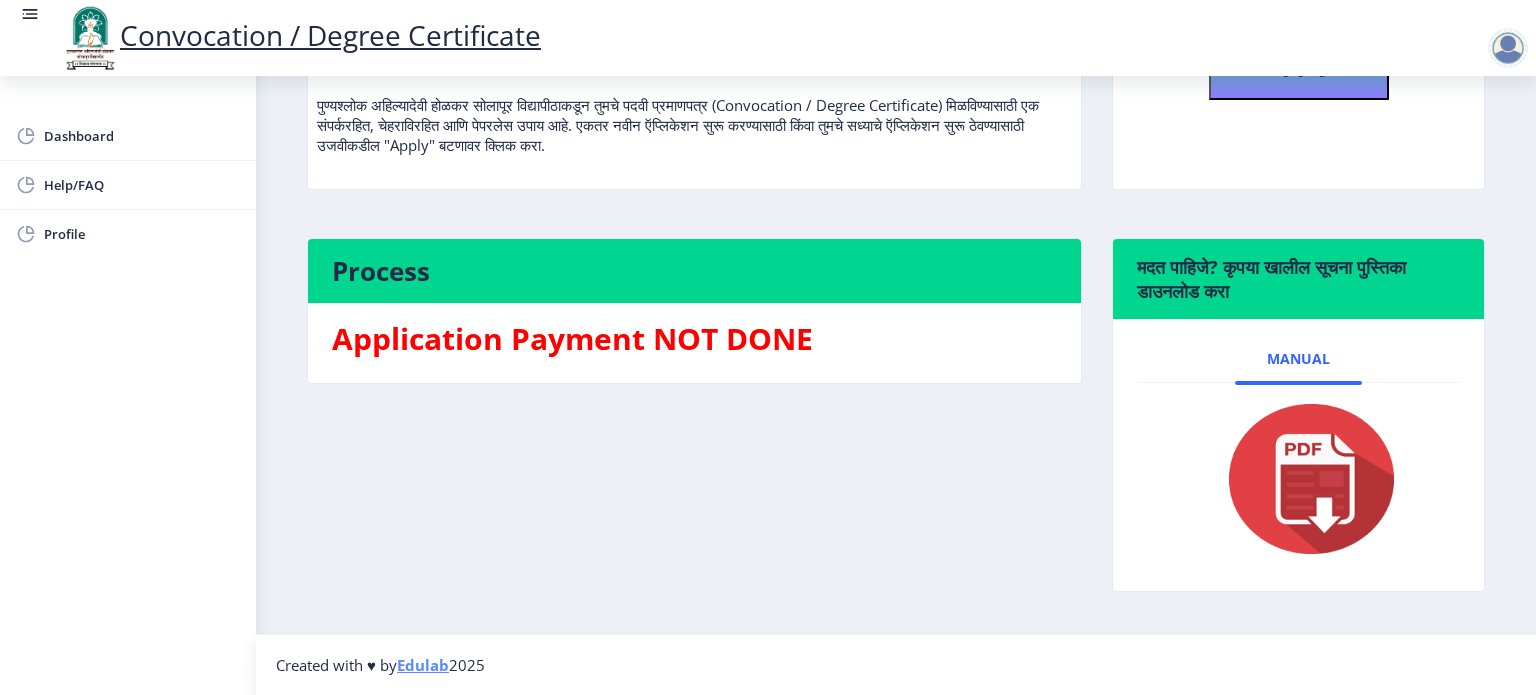 scroll, scrollTop: 0, scrollLeft: 0, axis: both 